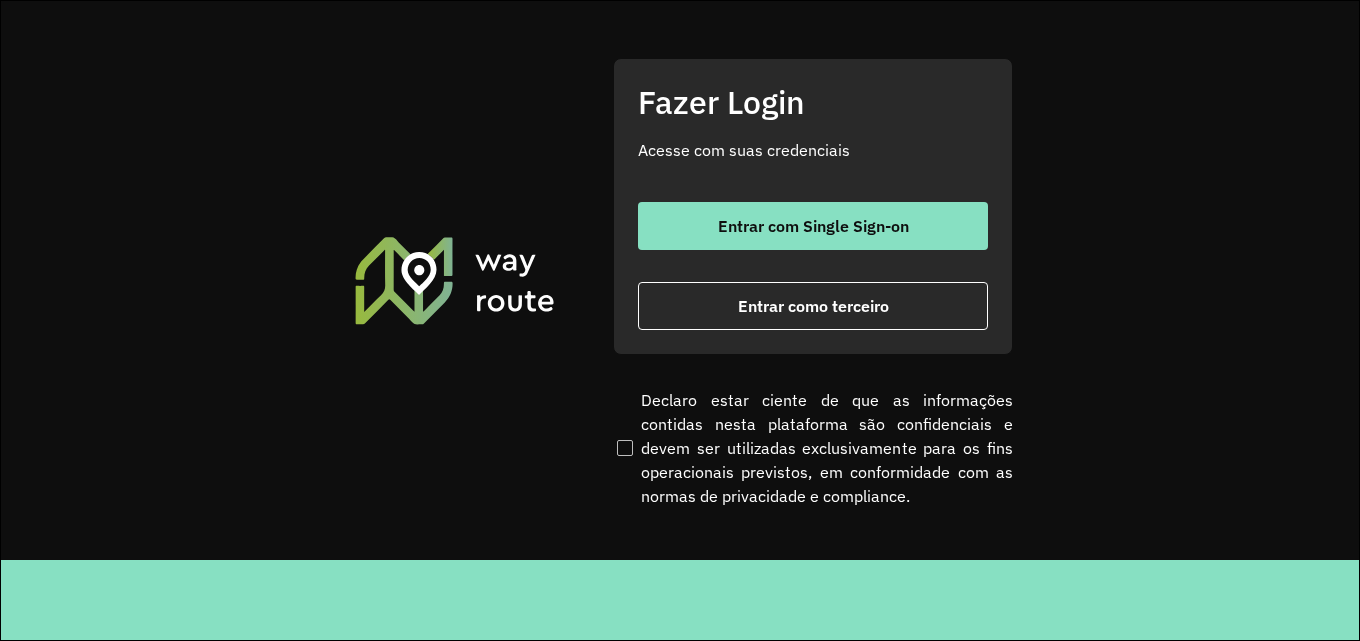 scroll, scrollTop: 0, scrollLeft: 0, axis: both 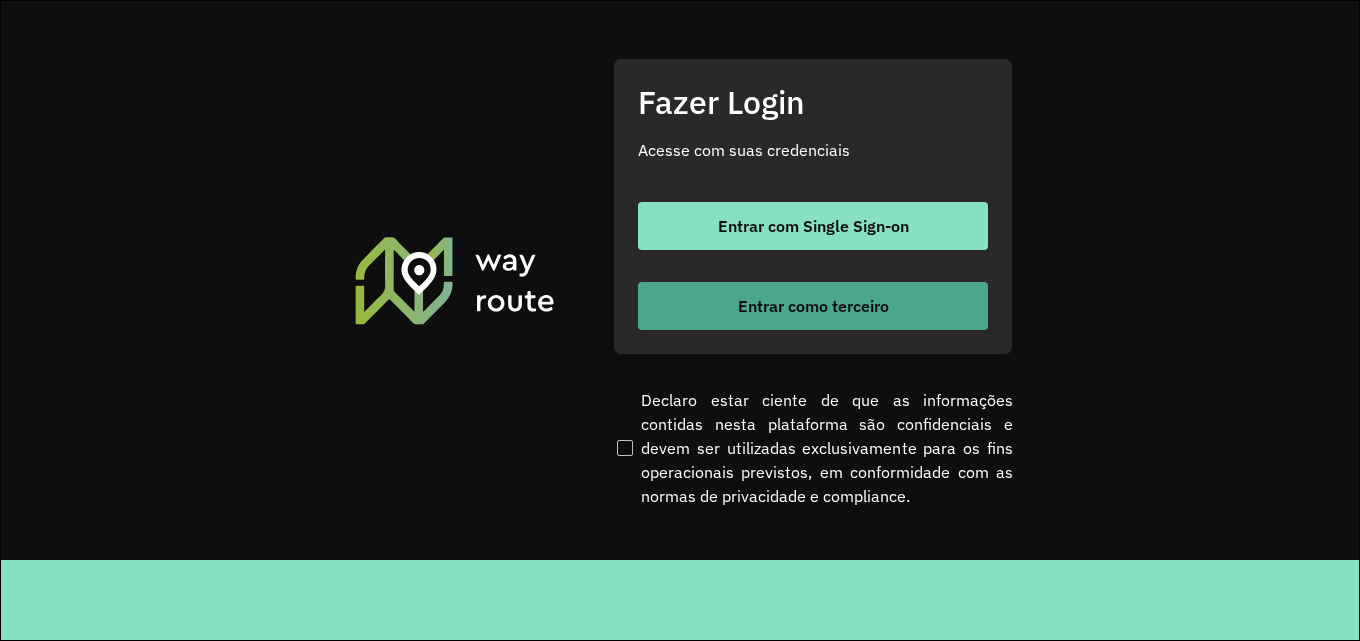 click on "Entrar como terceiro" at bounding box center (813, 306) 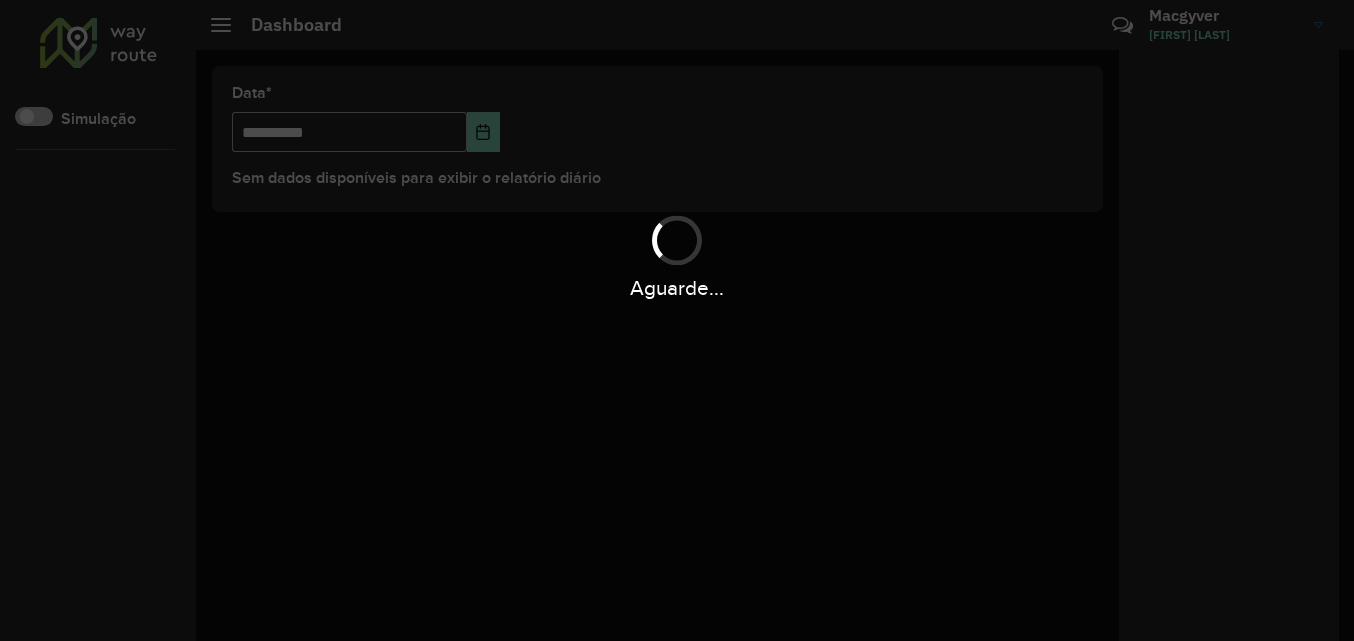scroll, scrollTop: 0, scrollLeft: 0, axis: both 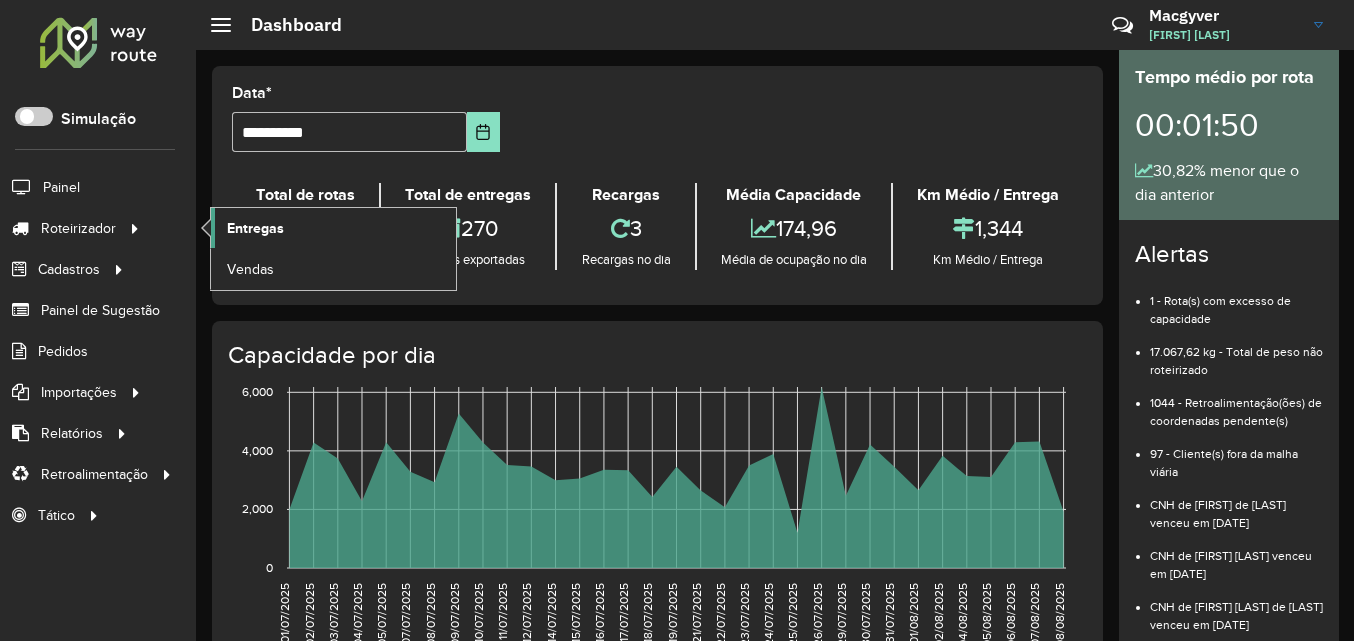 click on "Entregas" 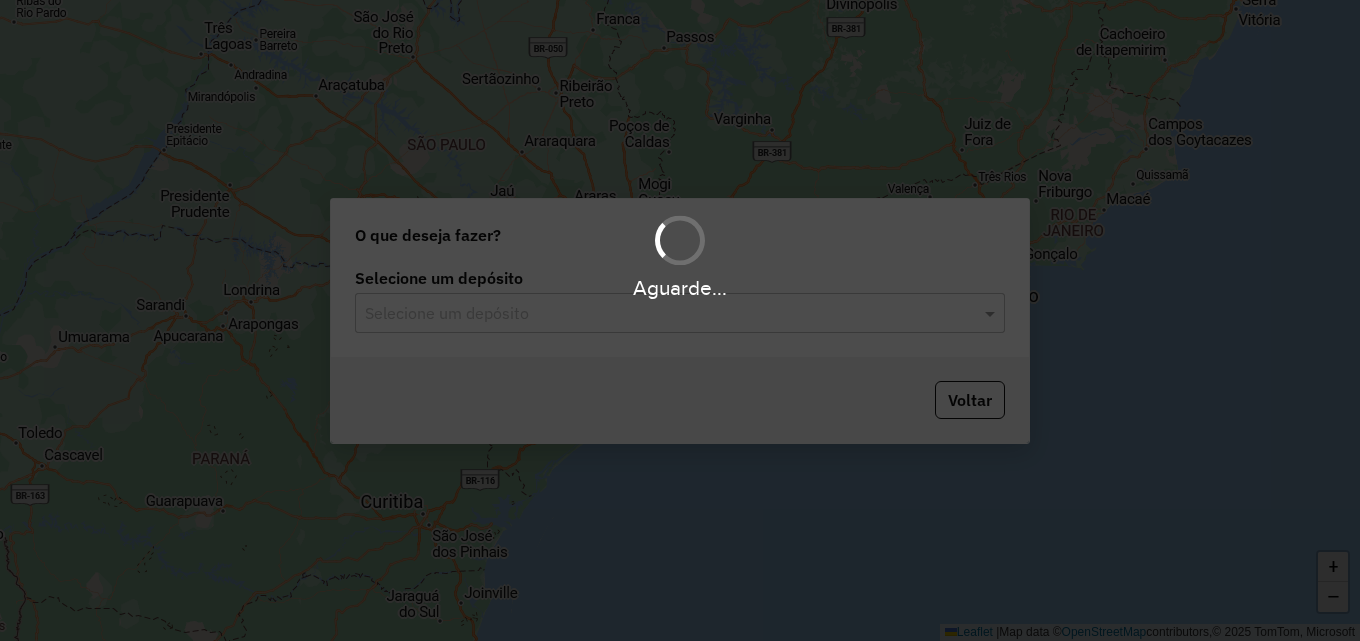 scroll, scrollTop: 0, scrollLeft: 0, axis: both 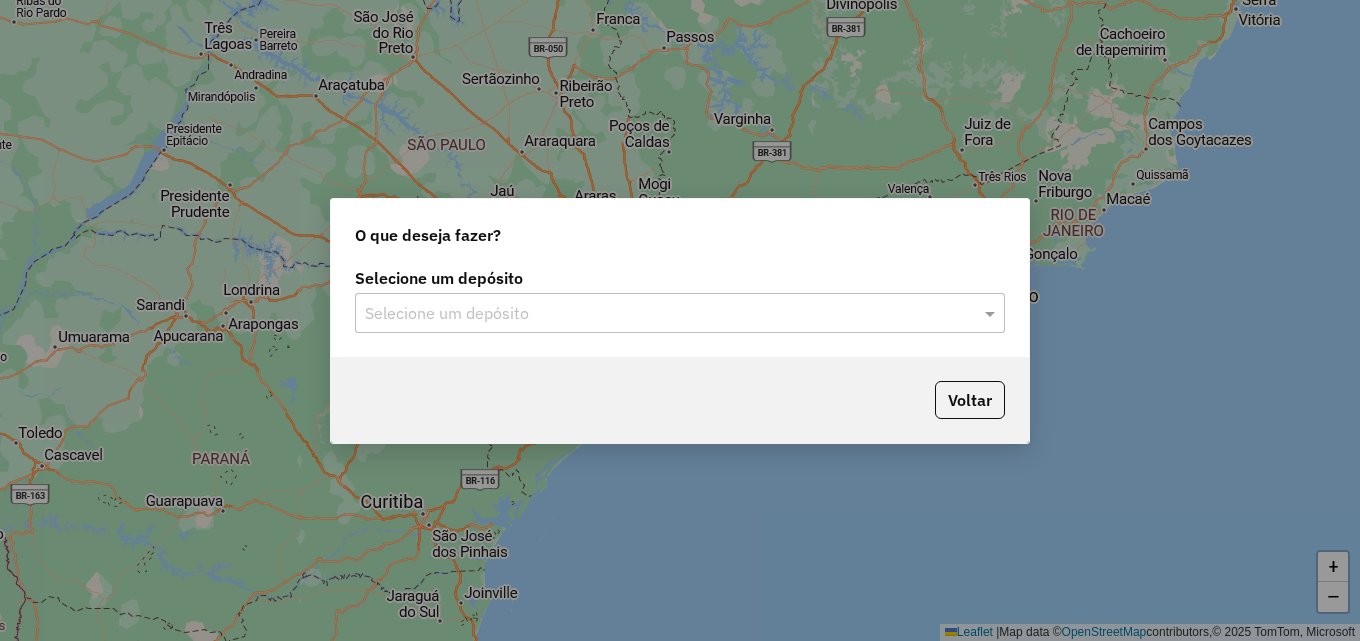 click 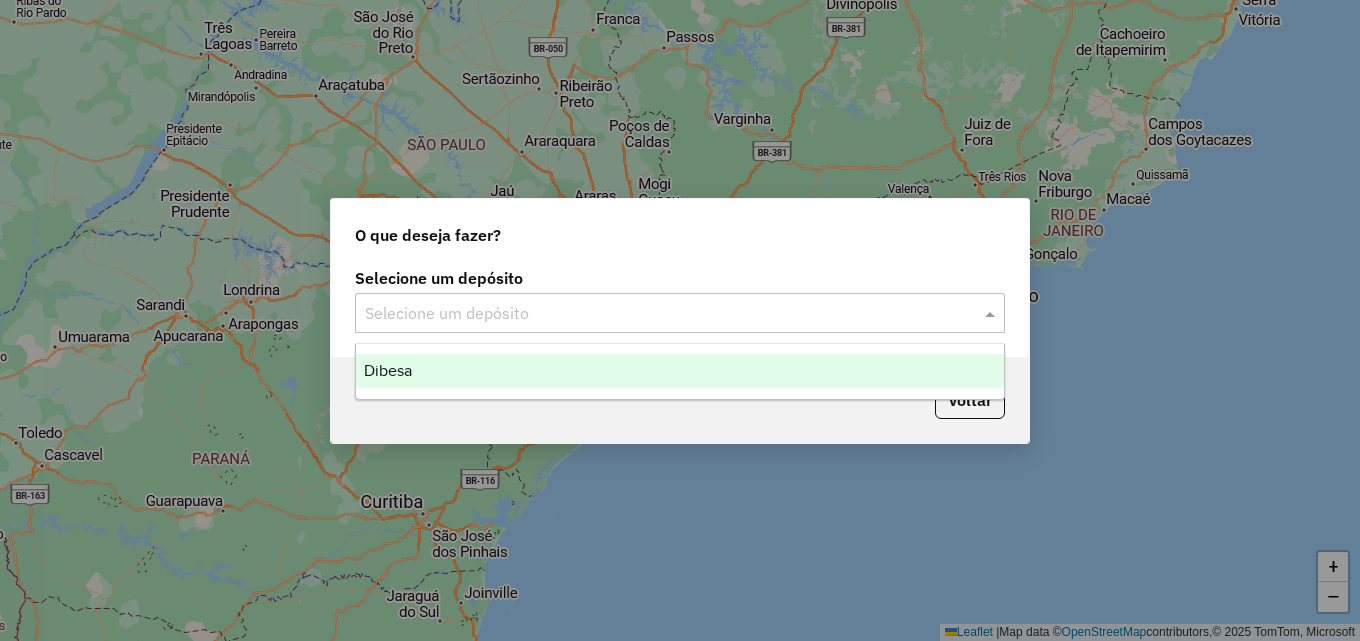 click on "Dibesa" at bounding box center (680, 371) 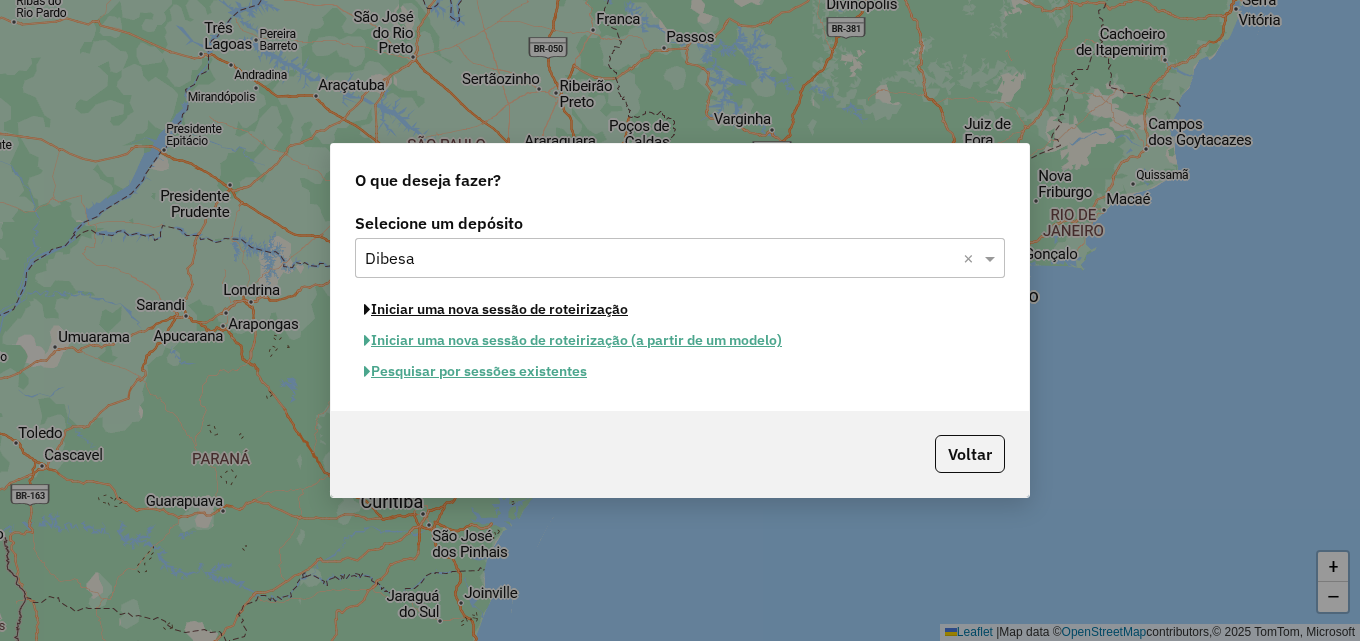 click on "Iniciar uma nova sessão de roteirização" 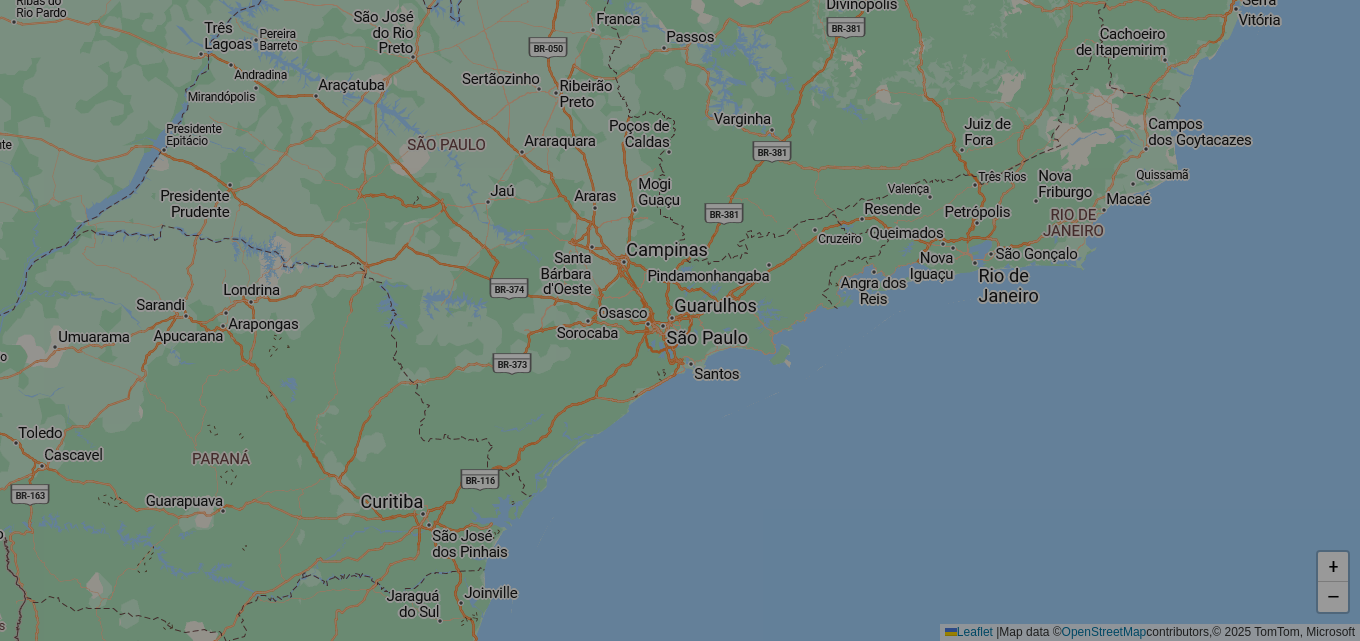 select on "*" 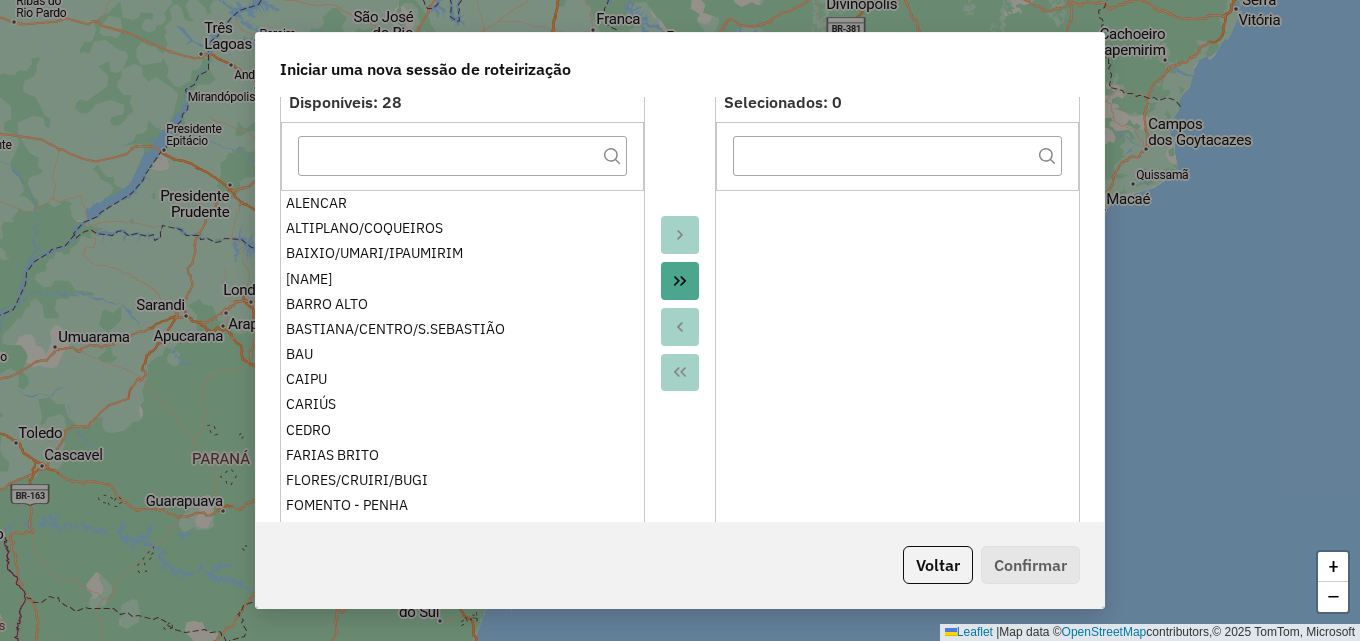 scroll, scrollTop: 200, scrollLeft: 0, axis: vertical 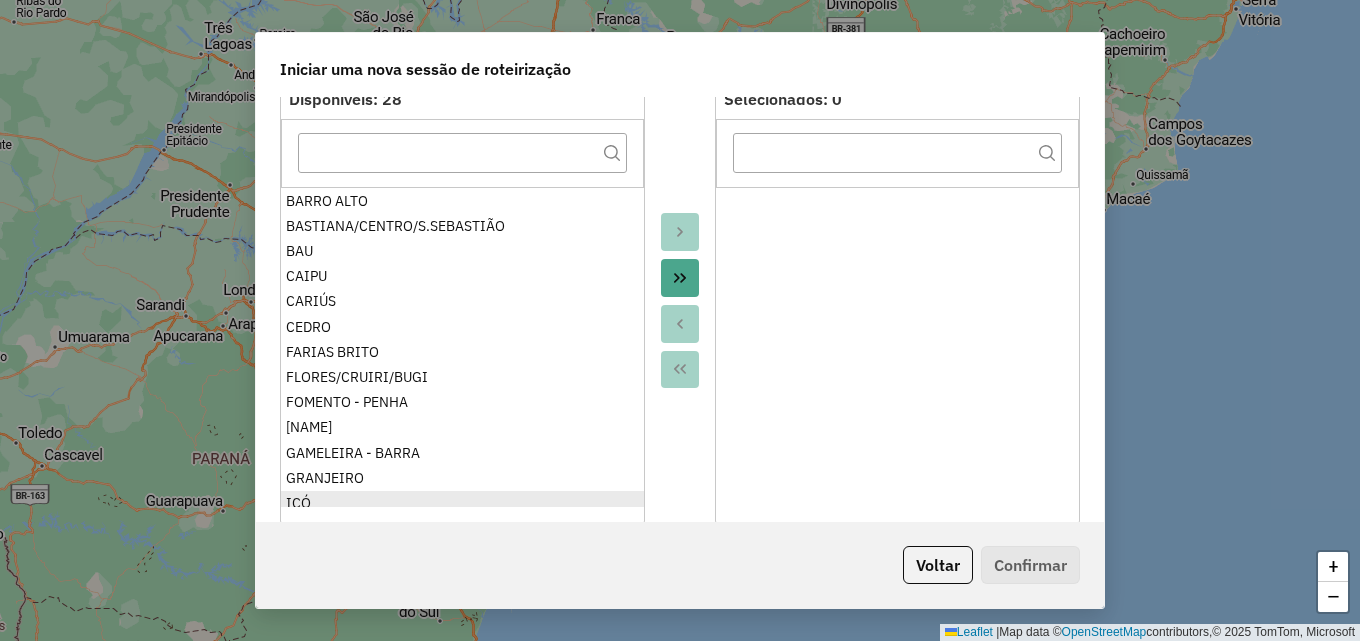 click on "ALENCAR ALTIPLANO/COQUEIROS BAIXIO/UMARI/IPAUMIRIM BARREIRAS BARRO ALTO BASTIANA/CENTRO/S.SEBASTIÃO BAU CAIPU CARIÚS CEDRO FARIAS BRITO FLORES/CRUIRI/BUGI FOMENTO - PENHA GADELHA GAMELEIRA - BARRA GRANJEIRO ICÓ JARDIM OASIS/ JPII /LAGOA SECA JUCÁS LAVRAS DA MANGABEIRA ORÓS PRADO/CAJAZEIRAS QUIXELÕ SANTA ROSA SÃO PEDRO DO NORTE SUASSURANA/BARREIRAS/VARJOTA TARRAFAS VARZEA ALEGRE" at bounding box center (462, 347) 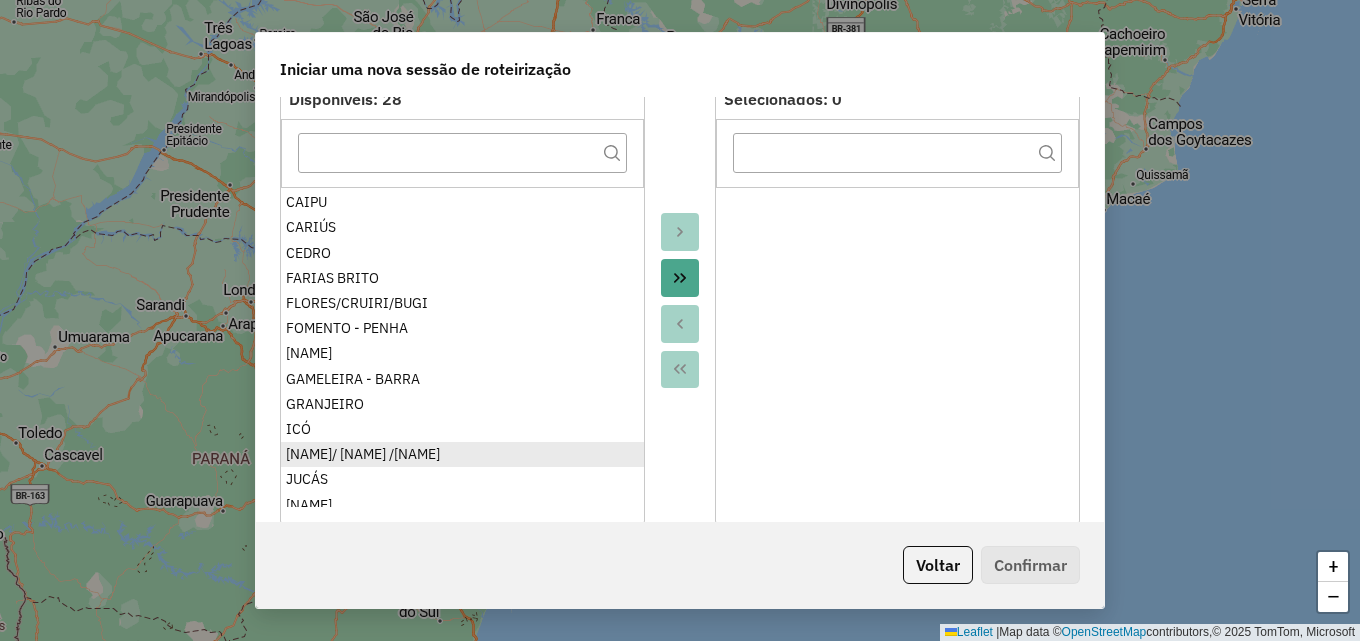 scroll, scrollTop: 200, scrollLeft: 0, axis: vertical 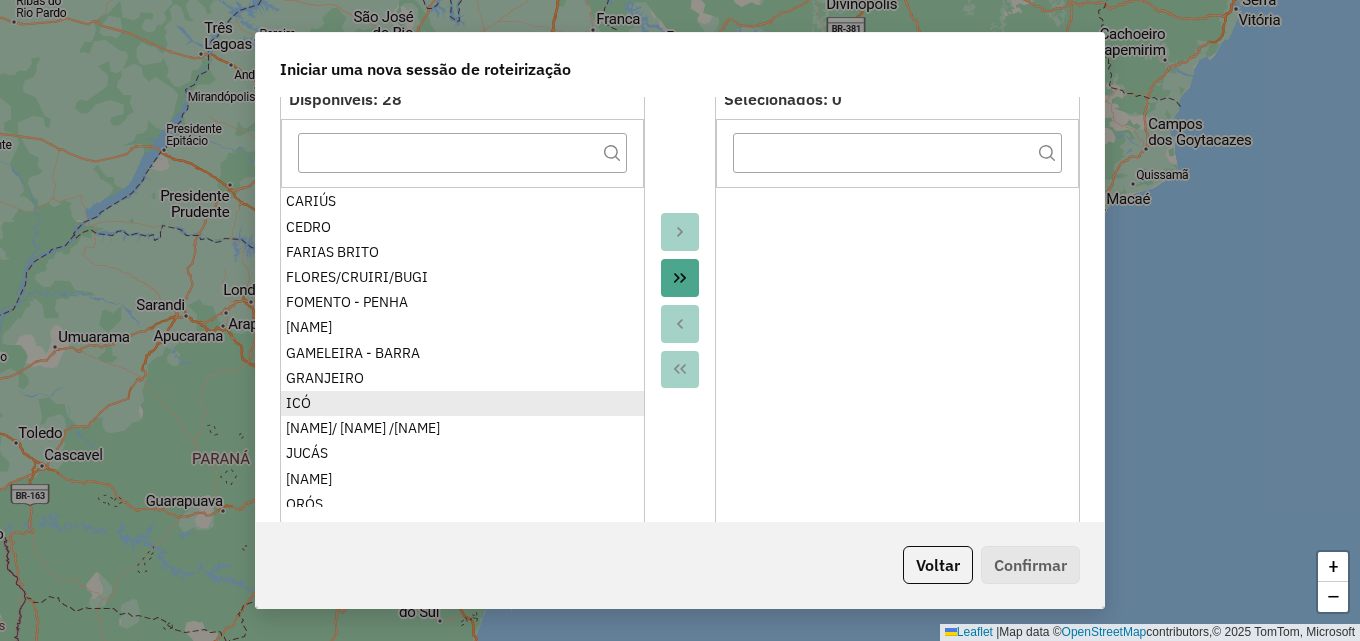 click on "ICÓ" at bounding box center [462, 403] 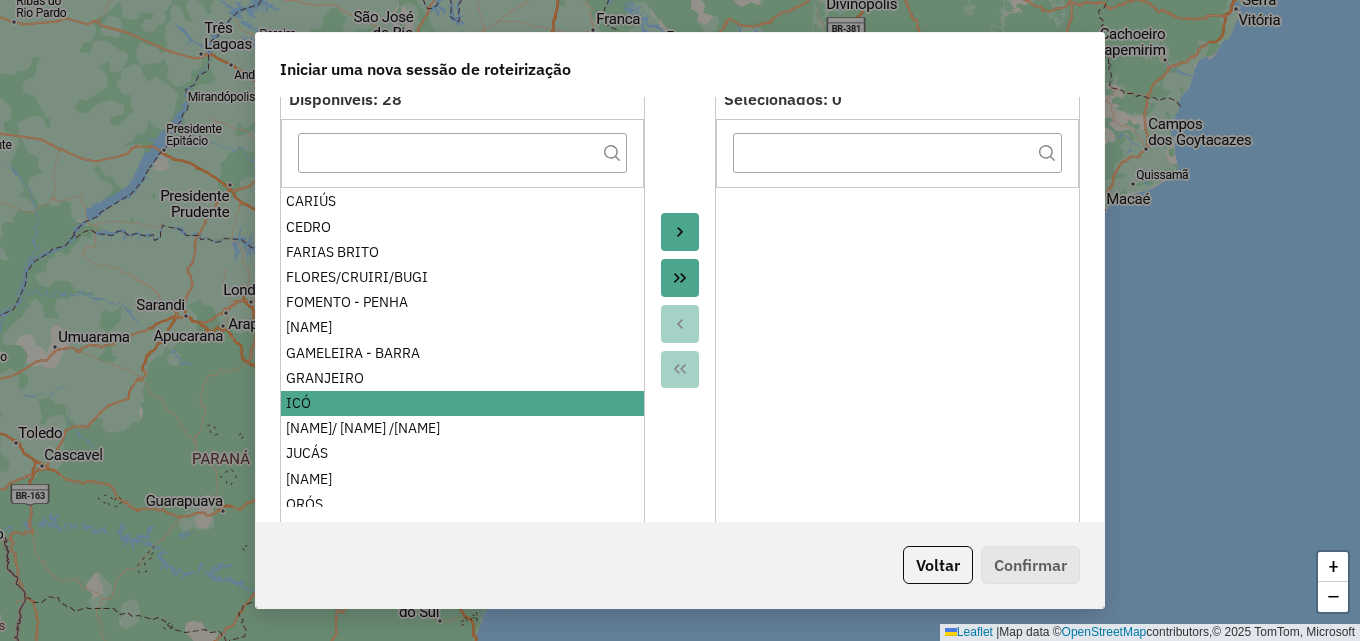 drag, startPoint x: 685, startPoint y: 219, endPoint x: 631, endPoint y: 203, distance: 56.32051 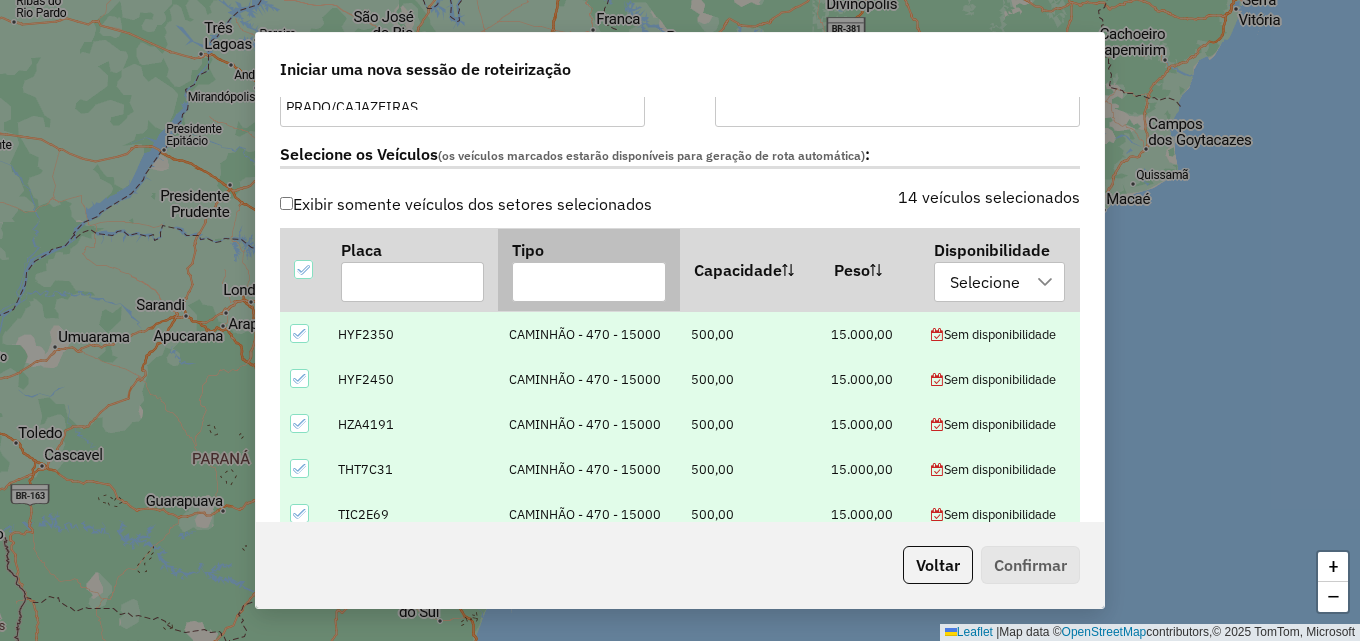 scroll, scrollTop: 600, scrollLeft: 0, axis: vertical 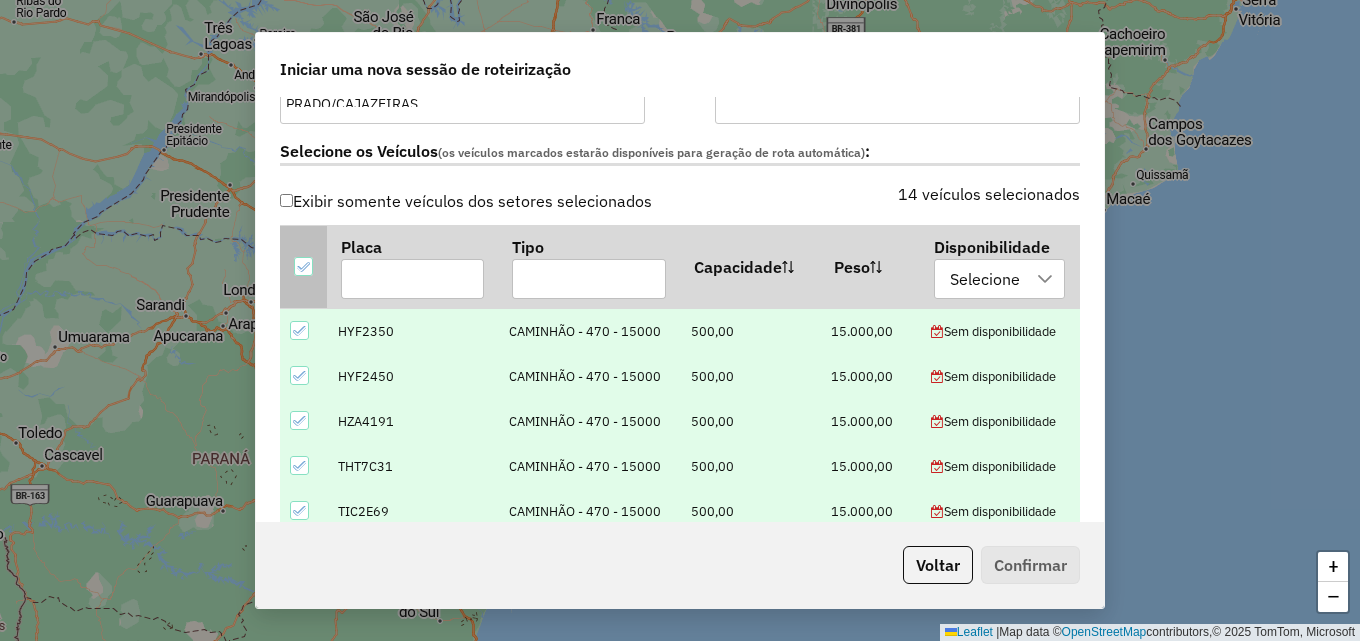 click at bounding box center [304, 267] 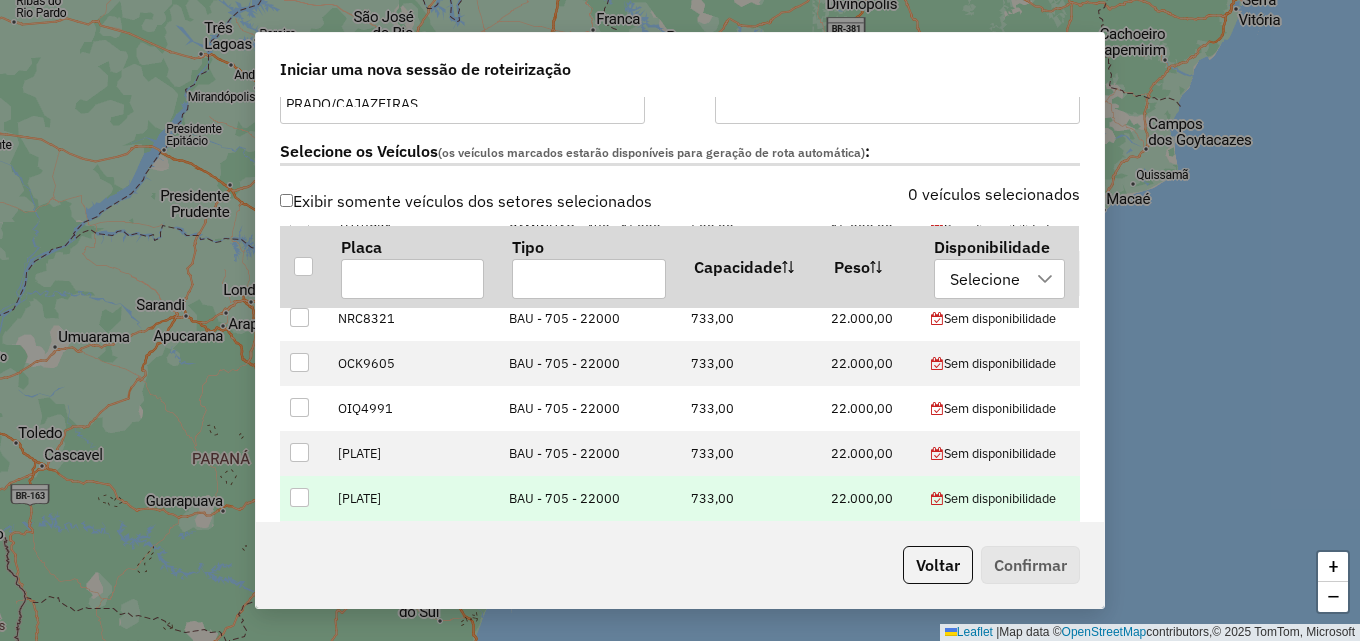 scroll, scrollTop: 414, scrollLeft: 0, axis: vertical 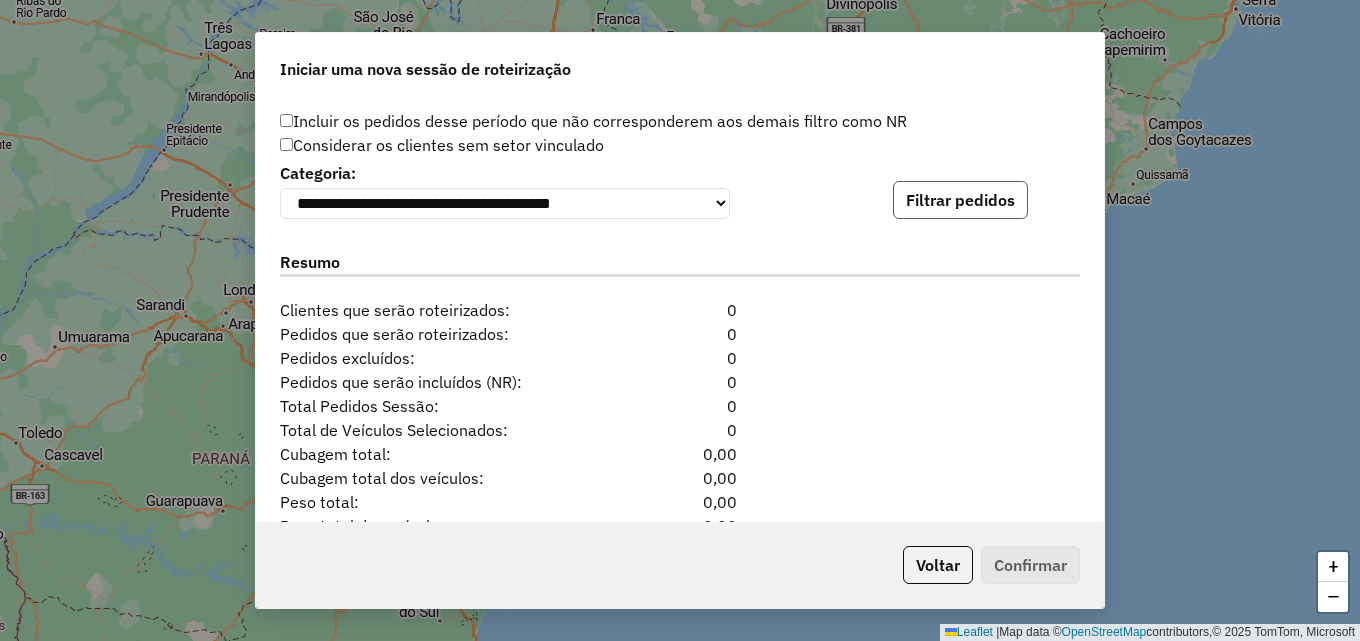 click on "Filtrar pedidos" 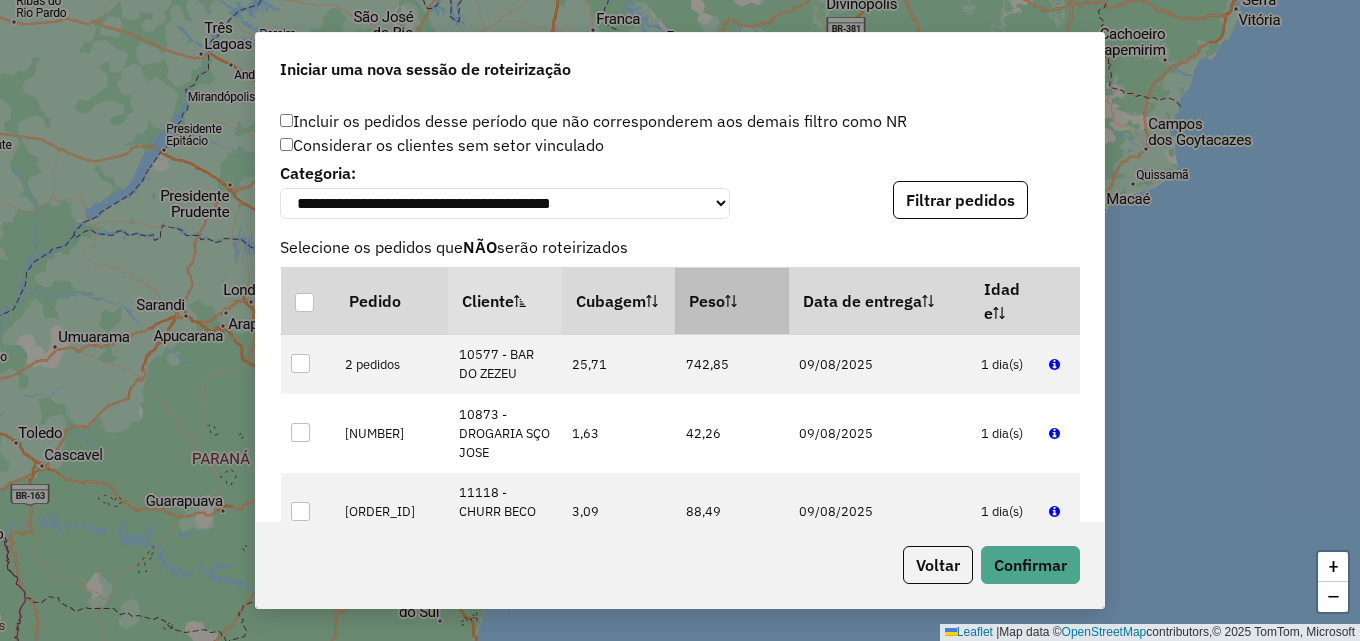 click on "Peso" at bounding box center (732, 300) 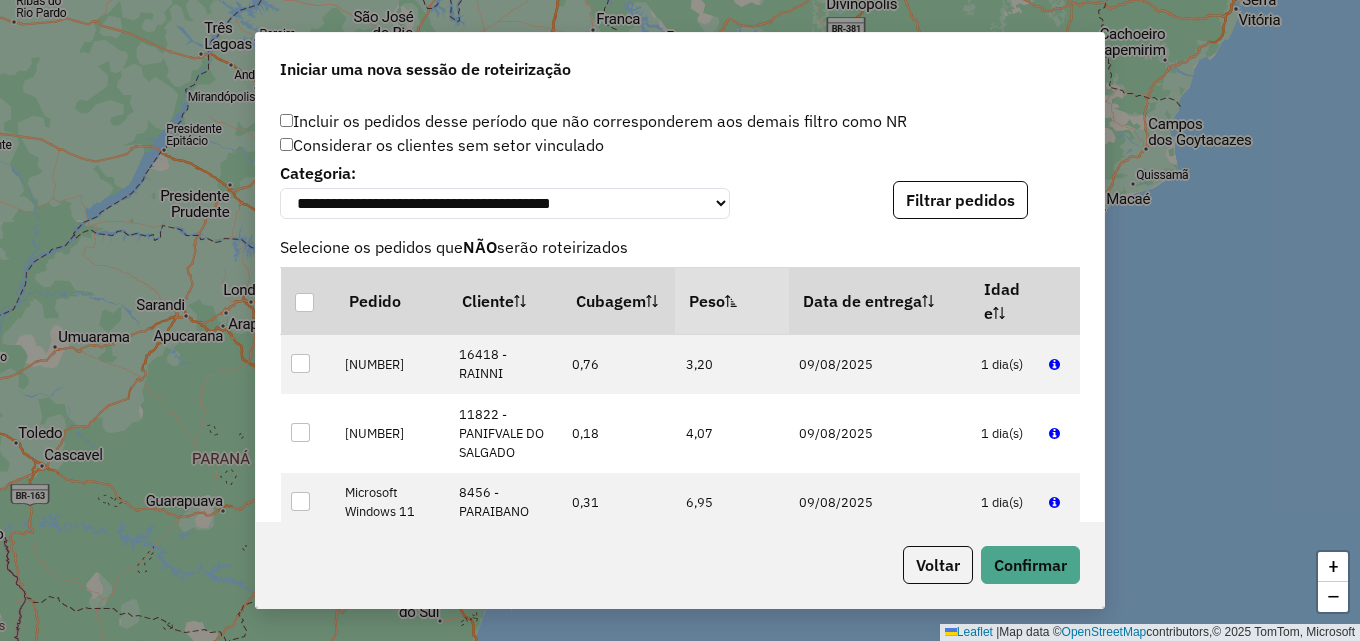 click on "Peso" at bounding box center [732, 300] 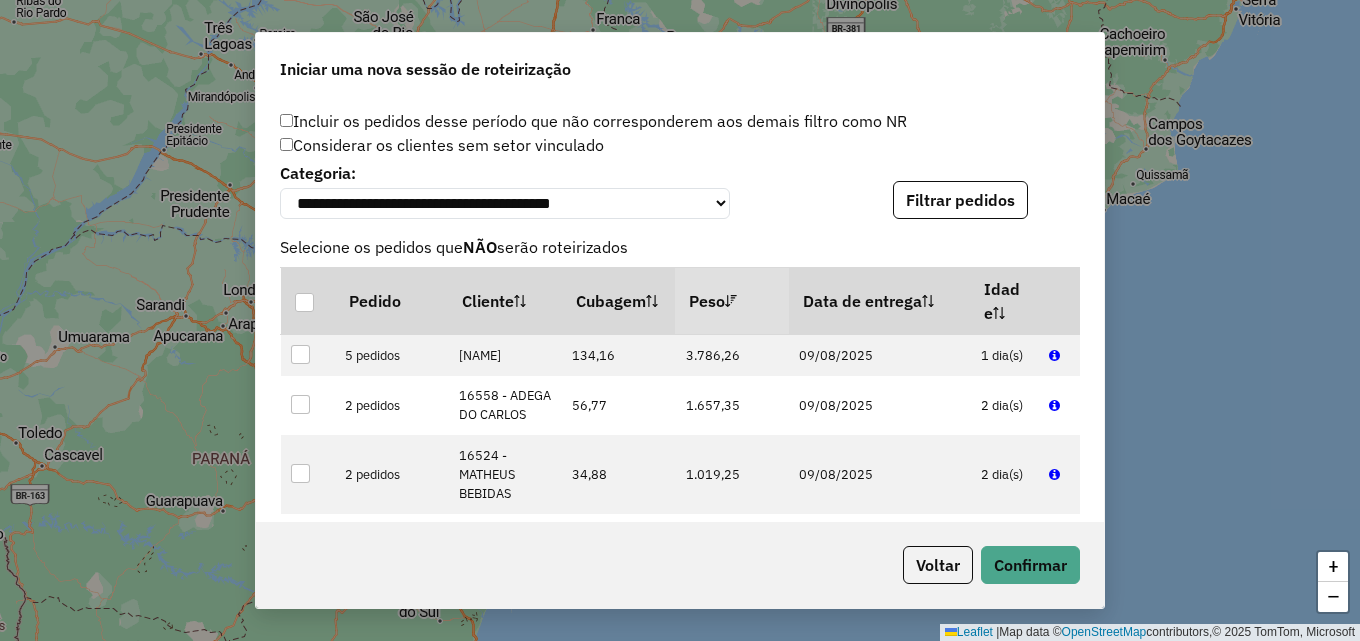 scroll, scrollTop: 2100, scrollLeft: 0, axis: vertical 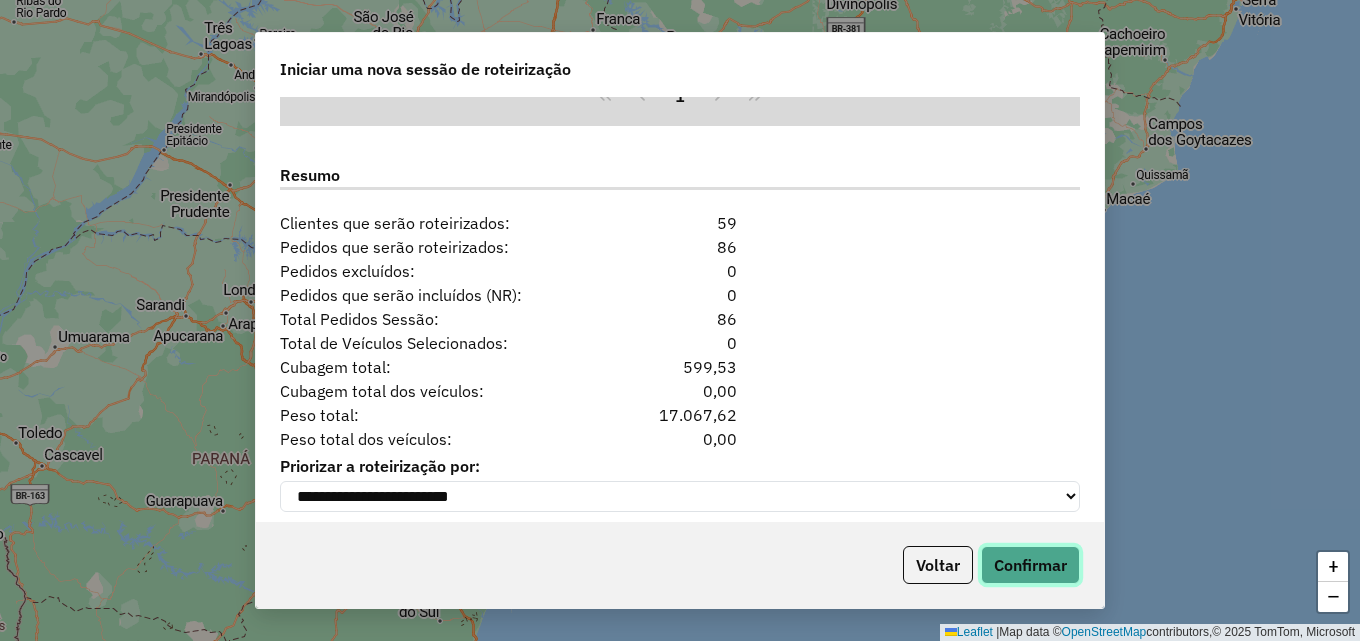 drag, startPoint x: 1049, startPoint y: 566, endPoint x: 390, endPoint y: 132, distance: 789.0735 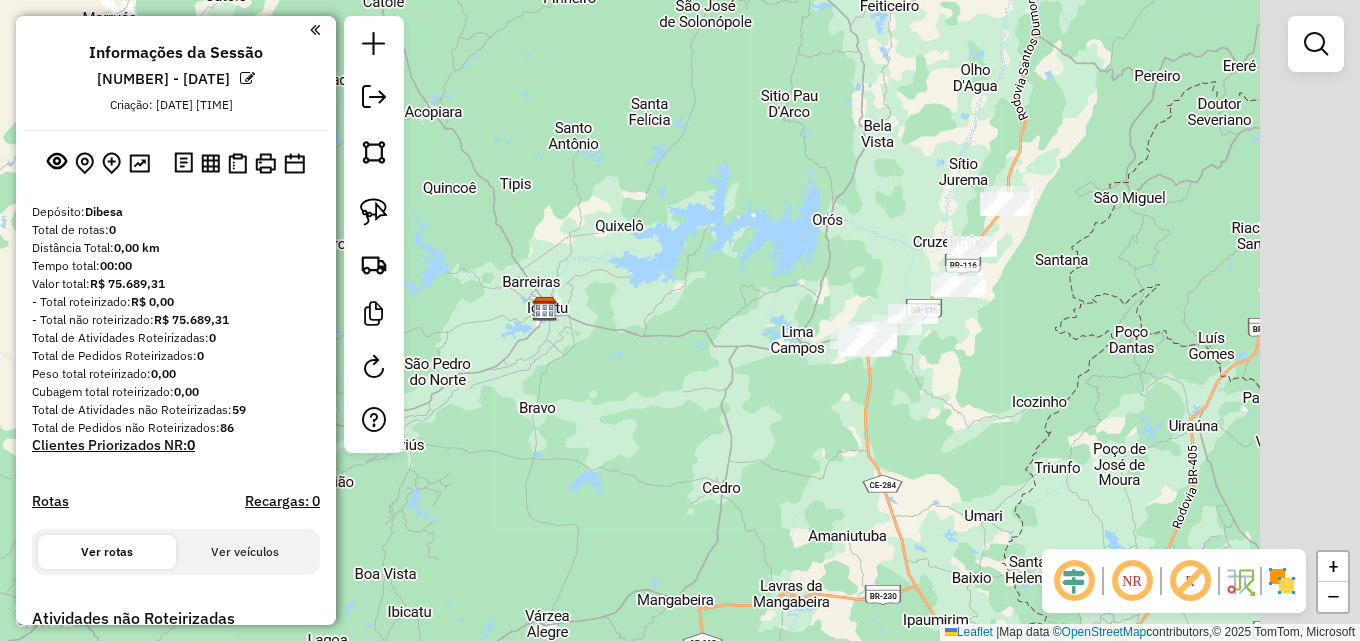 drag, startPoint x: 872, startPoint y: 287, endPoint x: 730, endPoint y: 276, distance: 142.42542 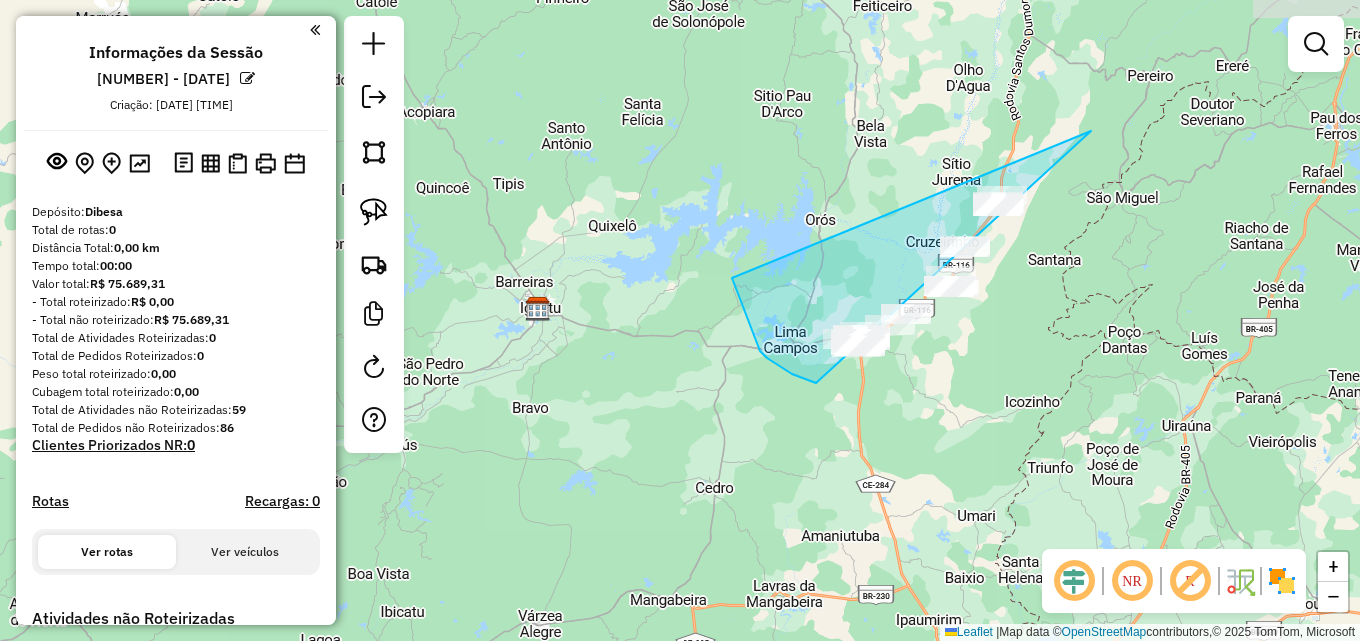 drag, startPoint x: 816, startPoint y: 383, endPoint x: 1091, endPoint y: 131, distance: 373 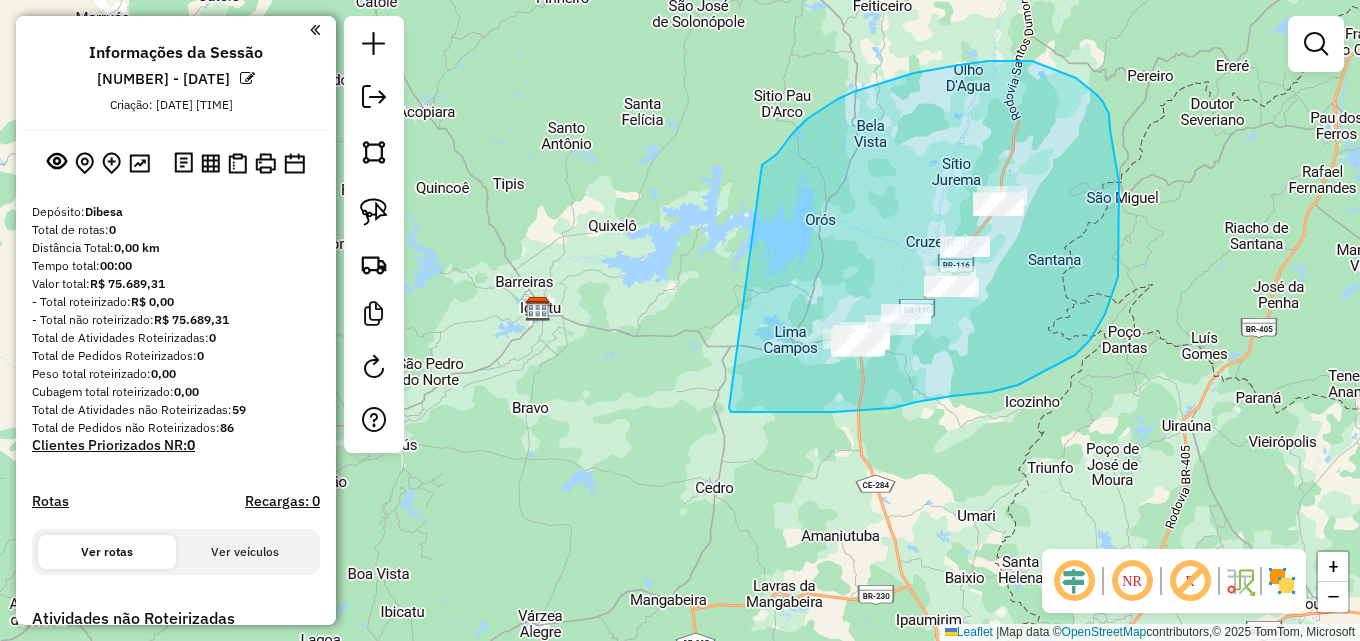 drag, startPoint x: 773, startPoint y: 157, endPoint x: 729, endPoint y: 406, distance: 252.85767 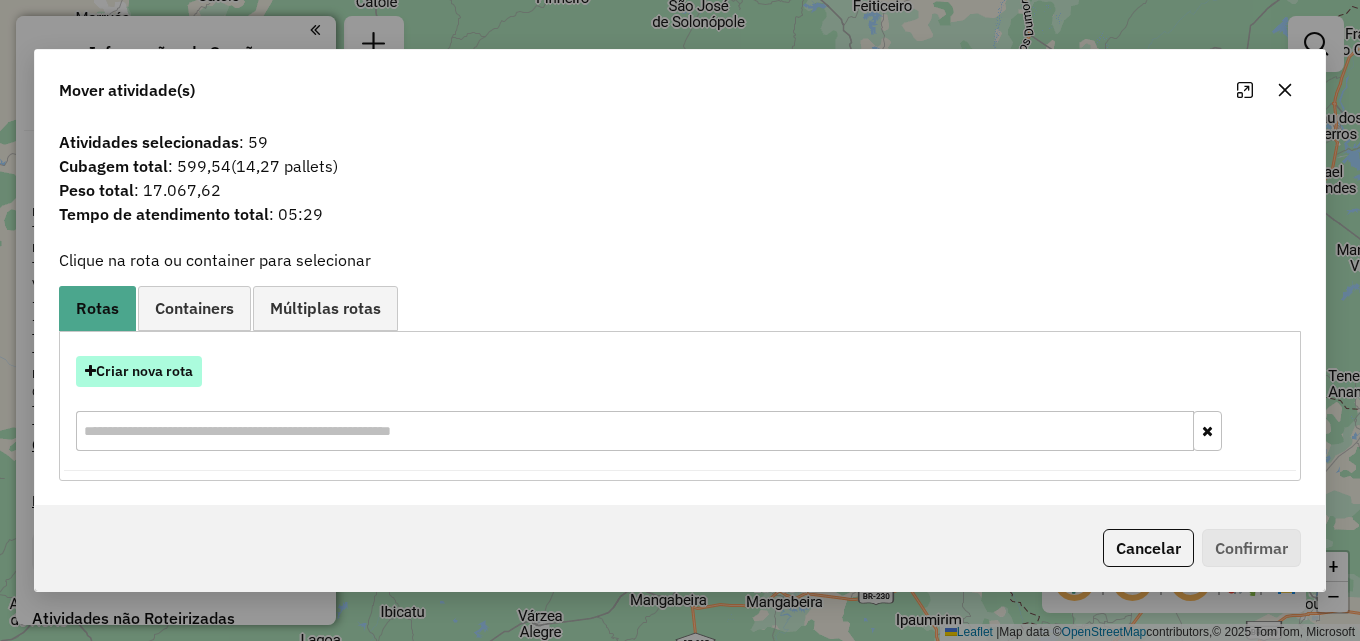 click on "Criar nova rota" at bounding box center [139, 371] 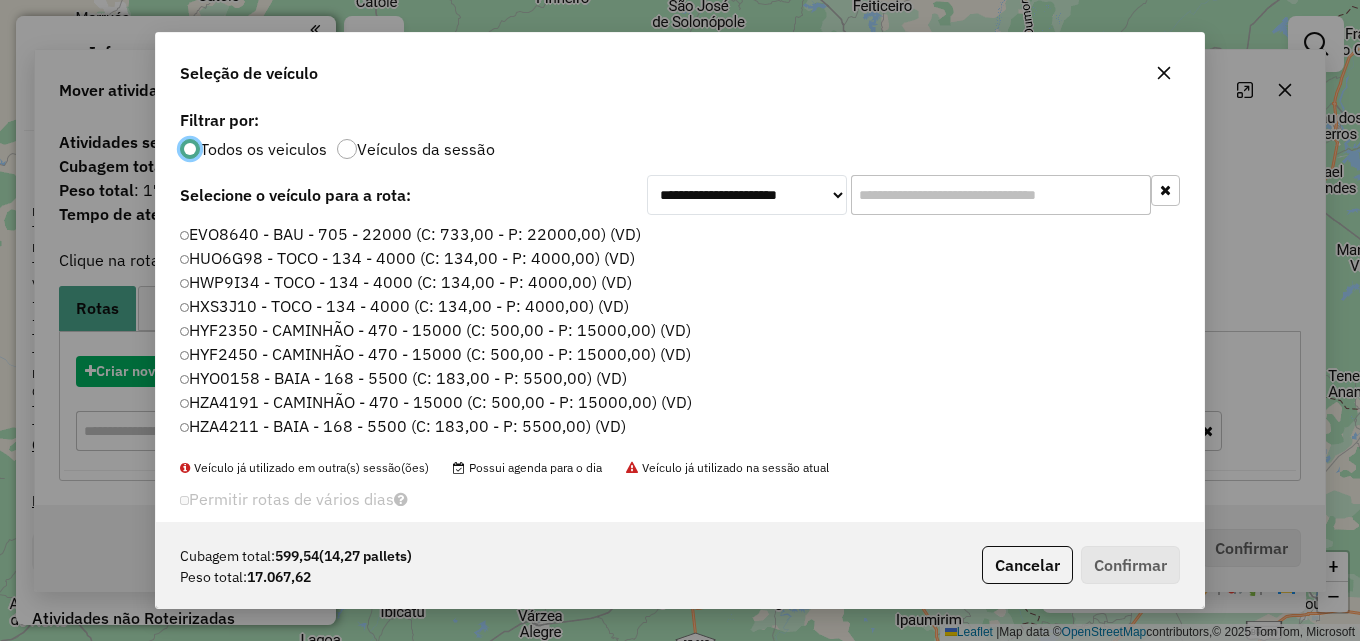 scroll, scrollTop: 11, scrollLeft: 6, axis: both 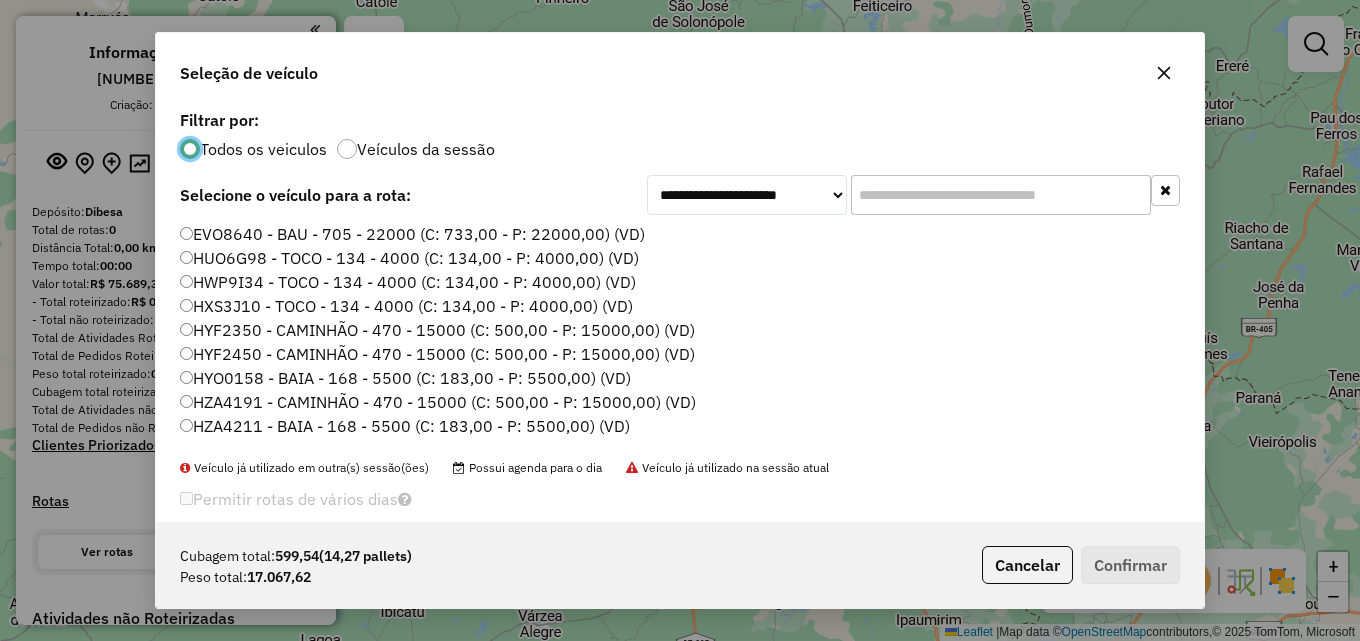 click 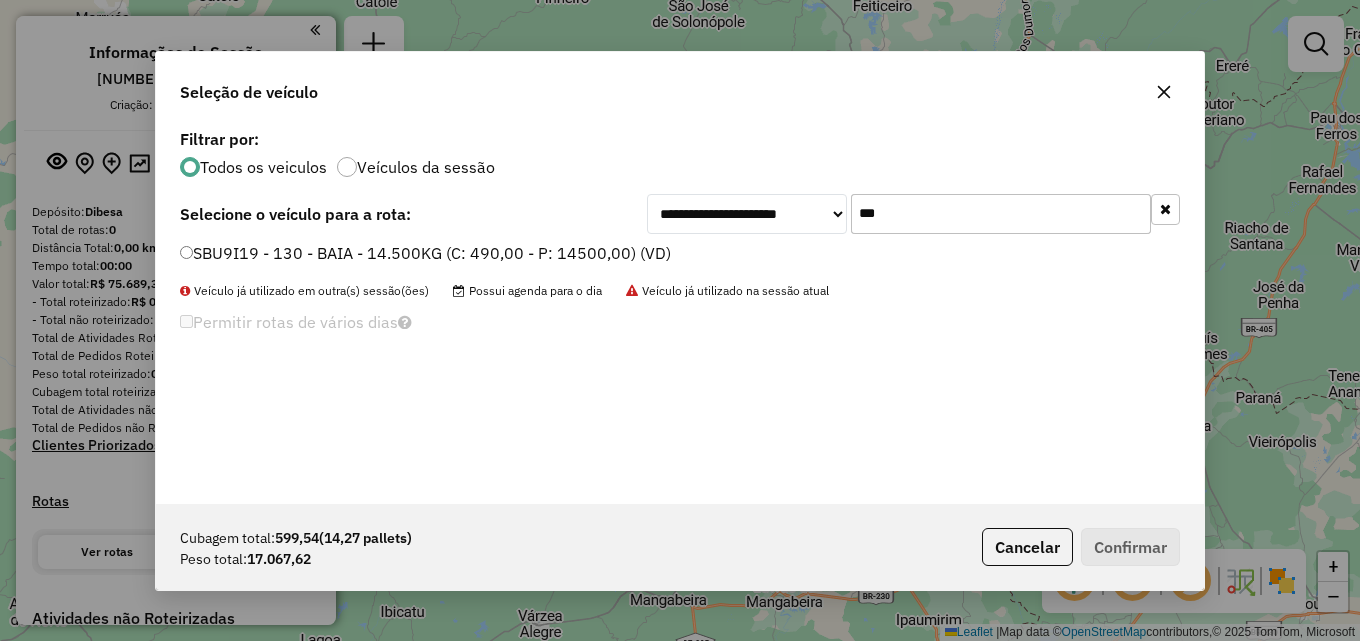 type on "***" 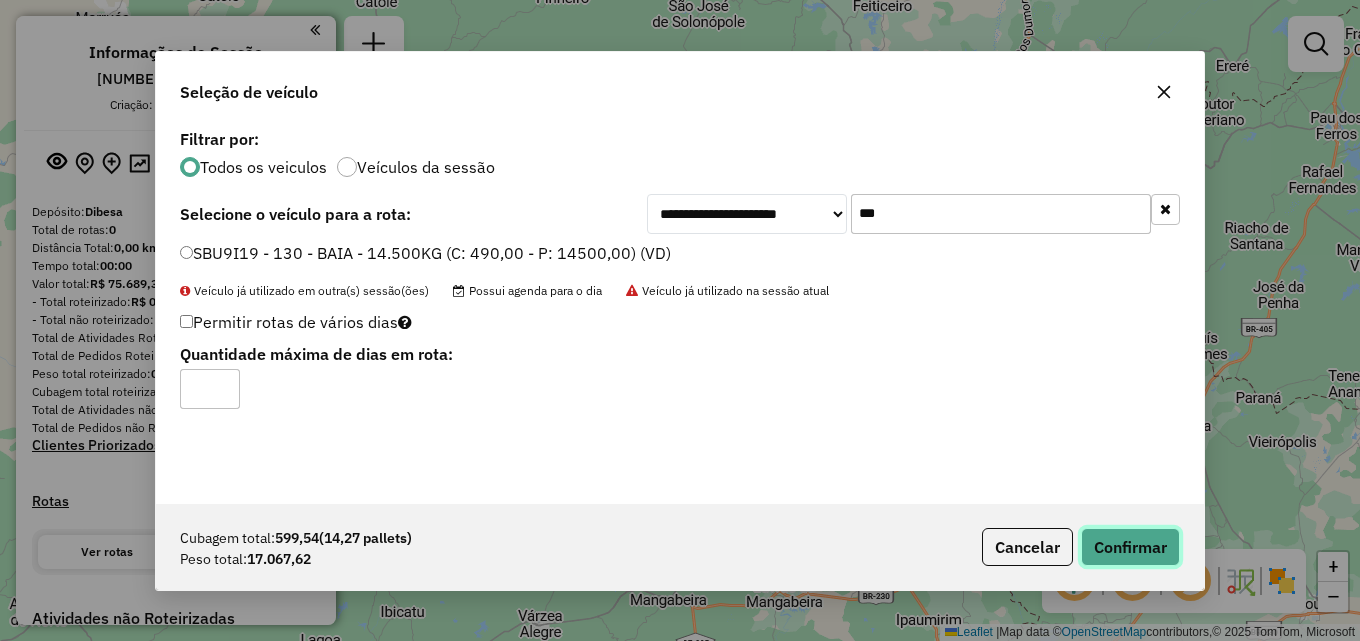 click on "Confirmar" 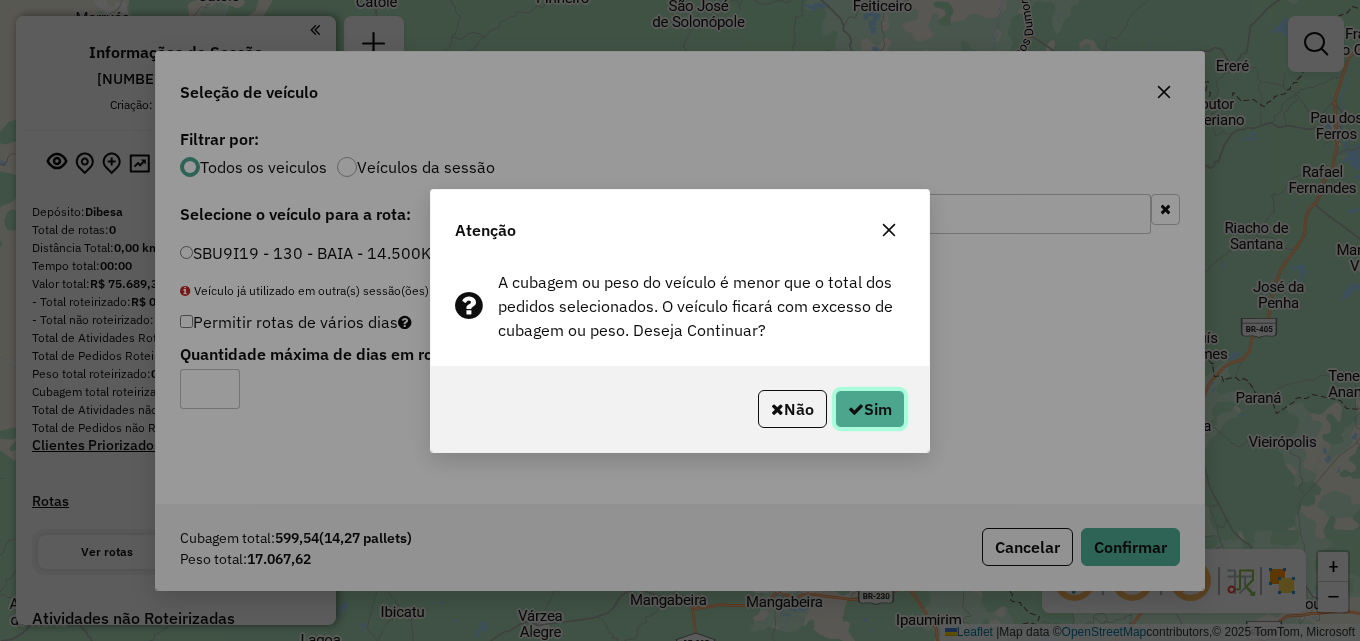 drag, startPoint x: 870, startPoint y: 422, endPoint x: 642, endPoint y: 265, distance: 276.82666 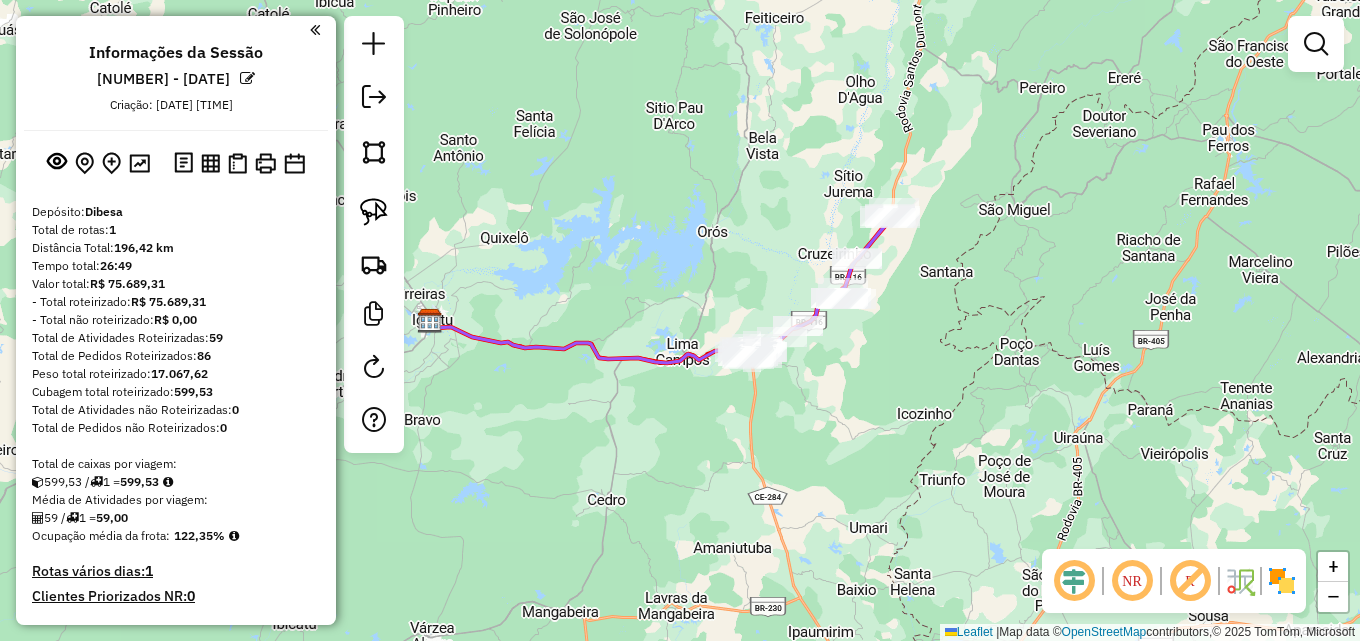 drag, startPoint x: 684, startPoint y: 199, endPoint x: 575, endPoint y: 211, distance: 109.65856 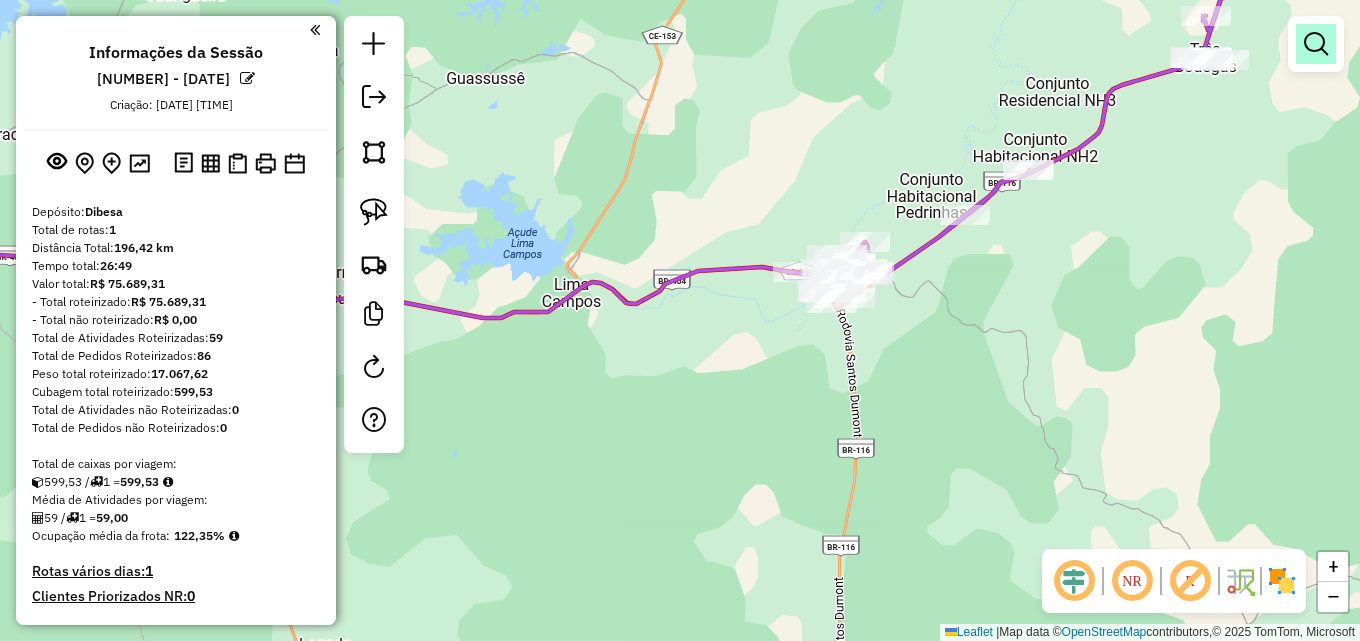click at bounding box center (1316, 44) 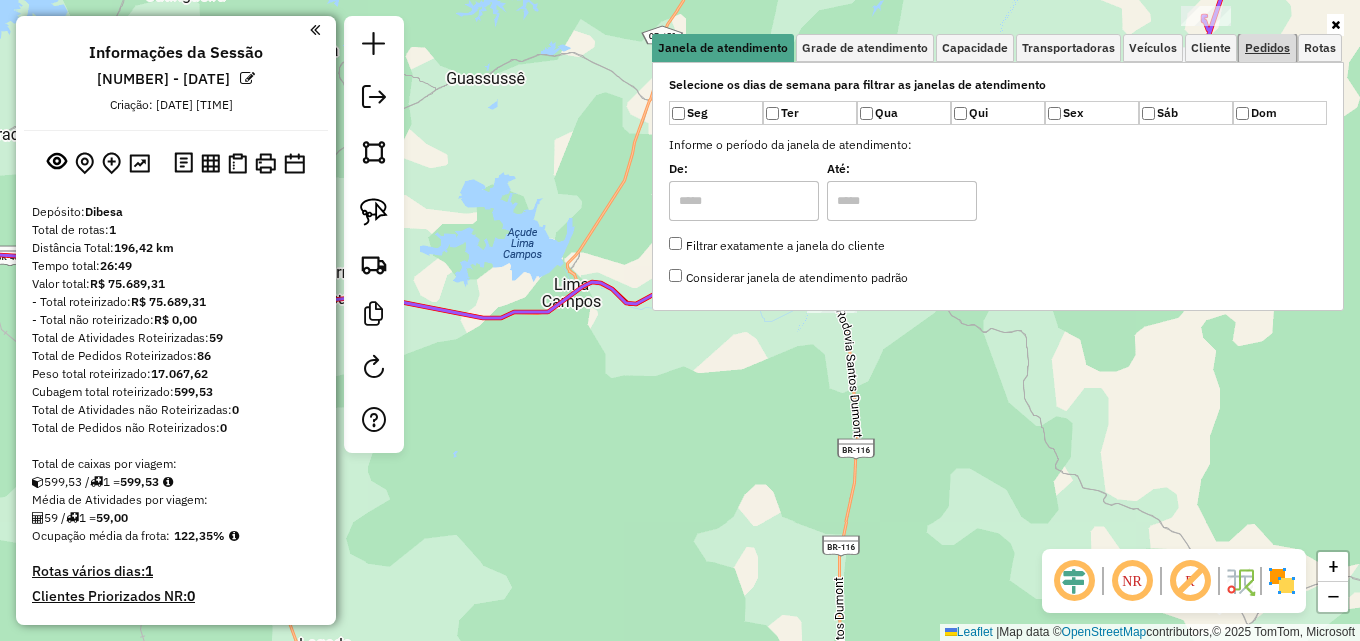 click on "Pedidos" at bounding box center (1267, 48) 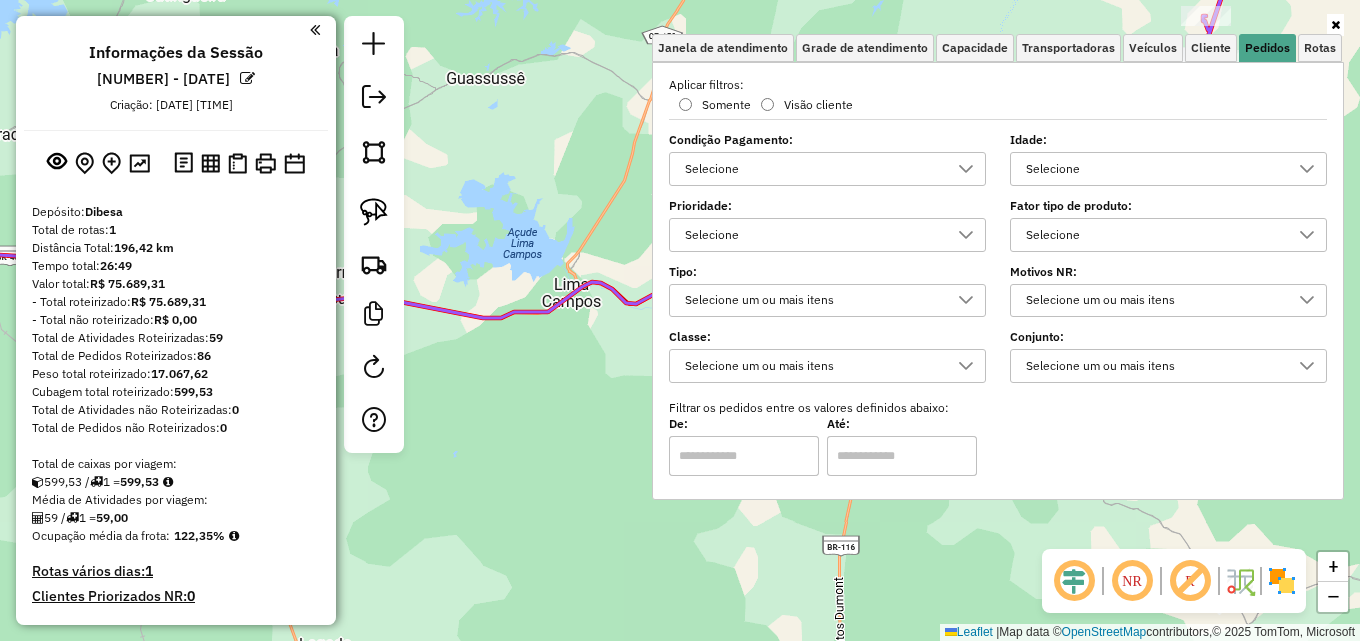 click on "Selecione" at bounding box center [1153, 169] 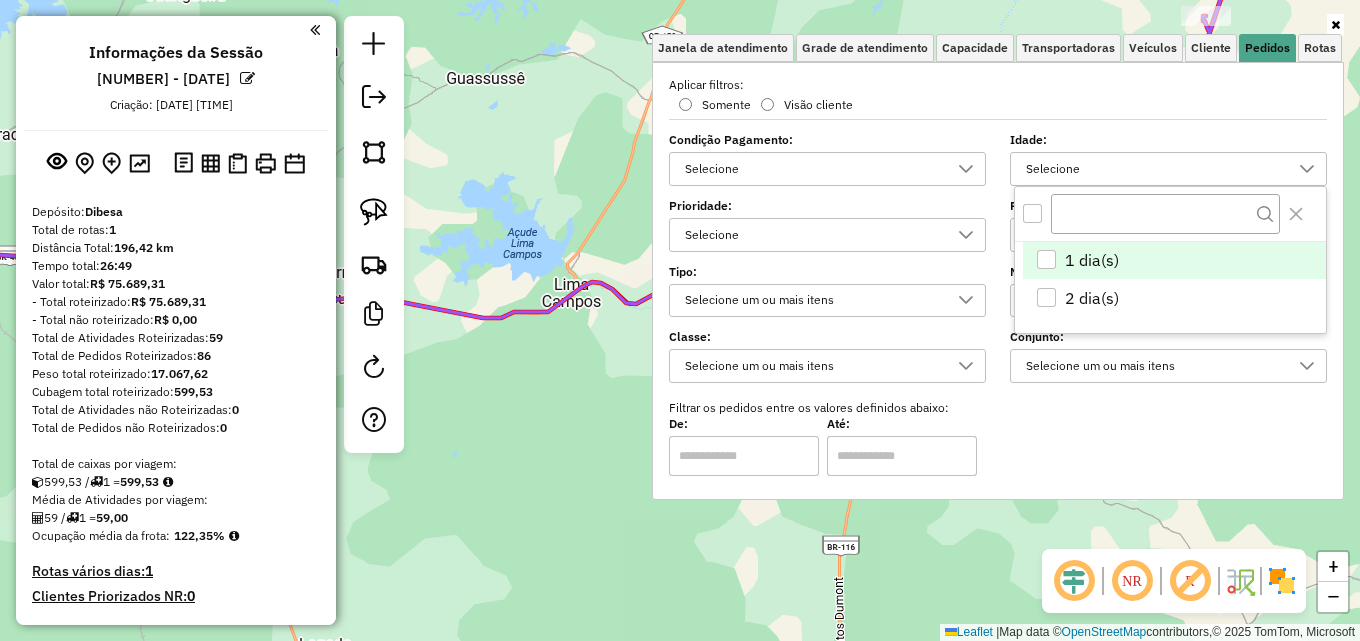 scroll, scrollTop: 12, scrollLeft: 69, axis: both 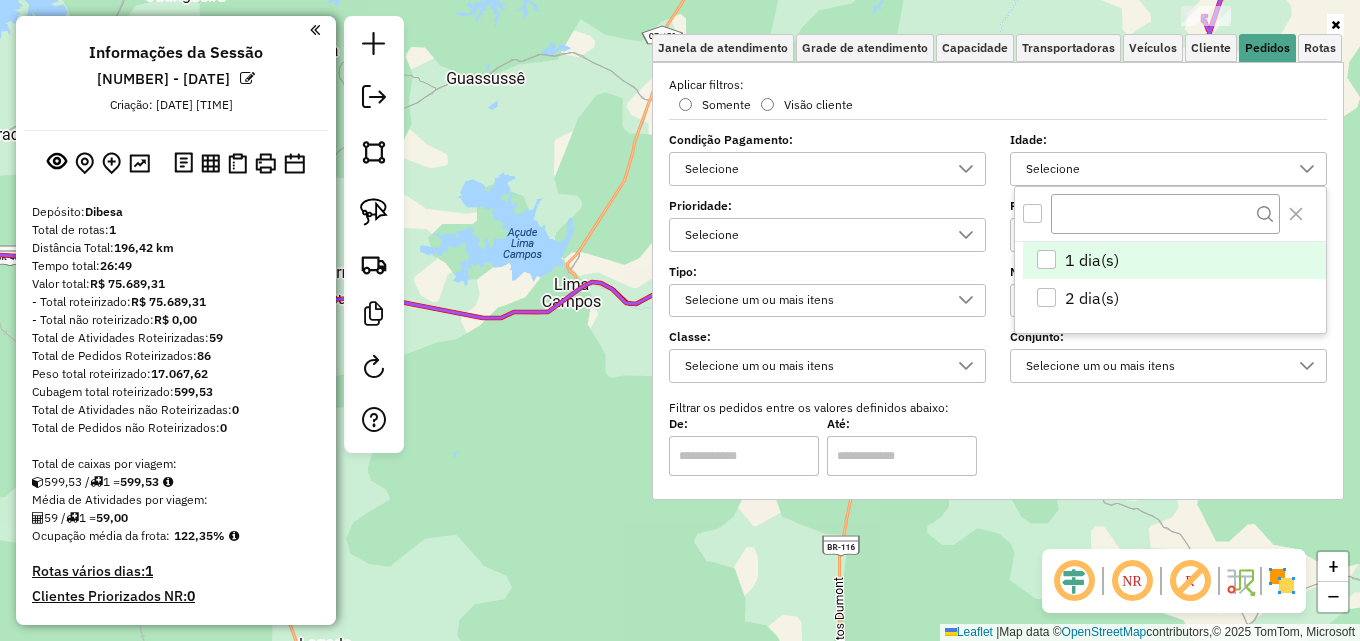 click at bounding box center (1046, 259) 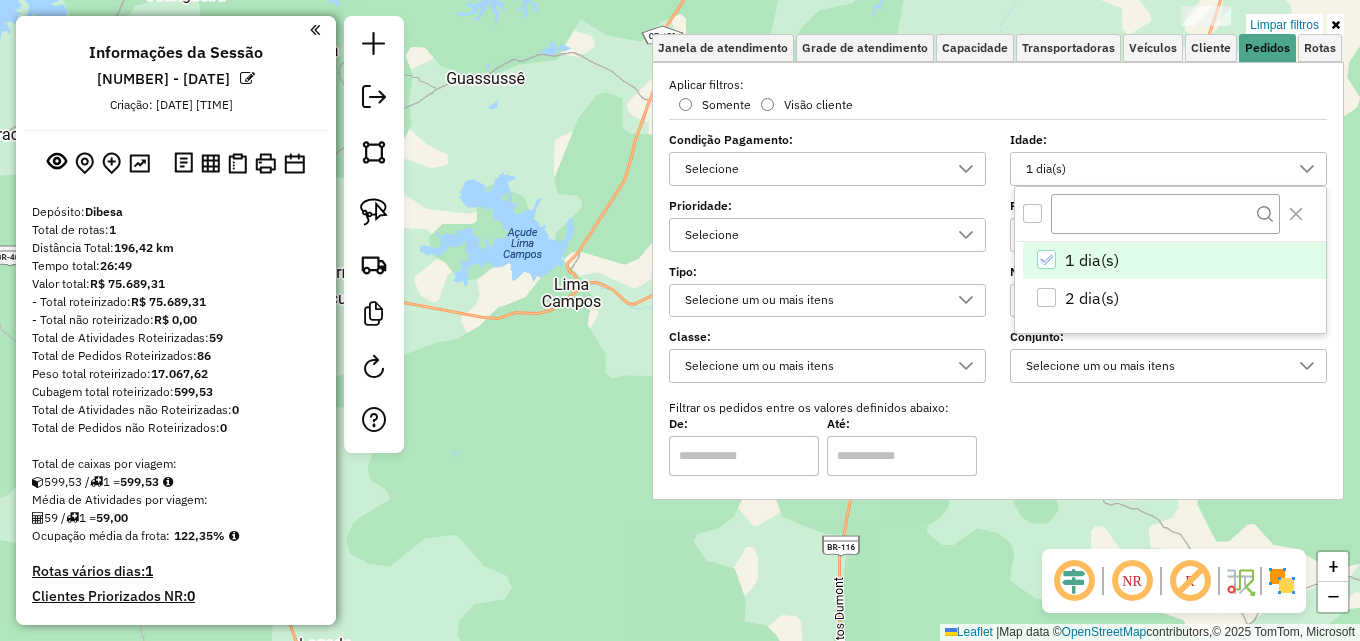 click on "Limpar filtros Janela de atendimento Grade de atendimento Capacidade Transportadoras Veículos Cliente Pedidos  Rotas Selecione os dias de semana para filtrar as janelas de atendimento  Seg   Ter   Qua   Qui   Sex   Sáb   Dom  Informe o período da janela de atendimento: De: Até:  Filtrar exatamente a janela do cliente  Considerar janela de atendimento padrão  Selecione os dias de semana para filtrar as grades de atendimento  Seg   Ter   Qua   Qui   Sex   Sáb   Dom   Considerar clientes sem dia de atendimento cadastrado  Clientes fora do dia de atendimento selecionado Filtrar as atividades entre os valores definidos abaixo:  Peso mínimo:   Peso máximo:   Cubagem mínima:   Cubagem máxima:   De:   Até:  Filtrar as atividades entre o tempo de atendimento definido abaixo:  De:   Até:   Considerar capacidade total dos clientes não roteirizados Transportadora: Selecione um ou mais itens Tipo de veículo: Selecione um ou mais itens Veículo: Selecione um ou mais itens Motorista: Selecione um ou mais itens" 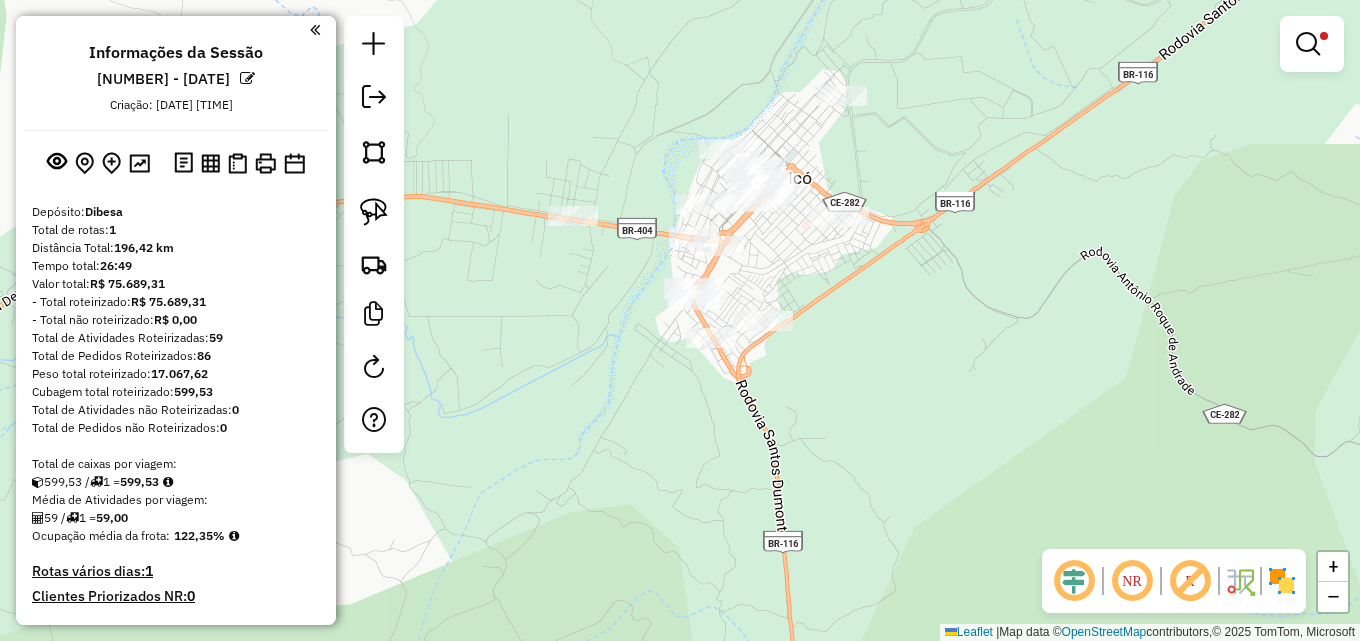 drag, startPoint x: 700, startPoint y: 245, endPoint x: 679, endPoint y: 381, distance: 137.61177 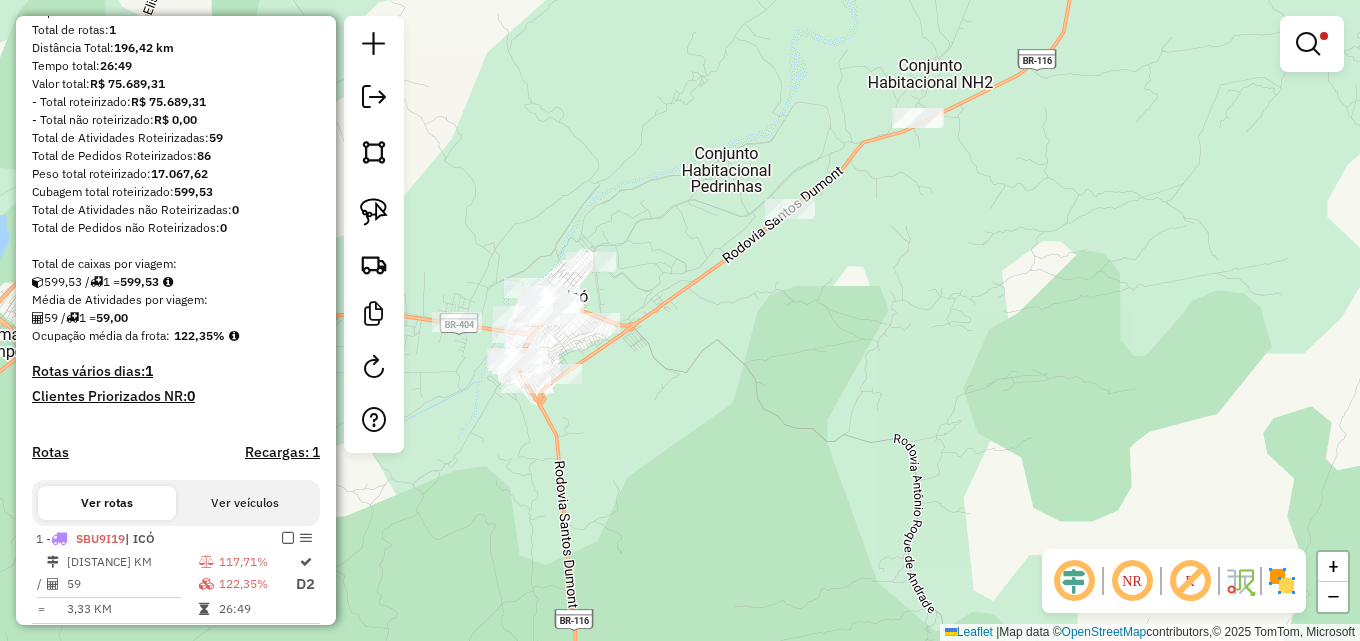 scroll, scrollTop: 278, scrollLeft: 0, axis: vertical 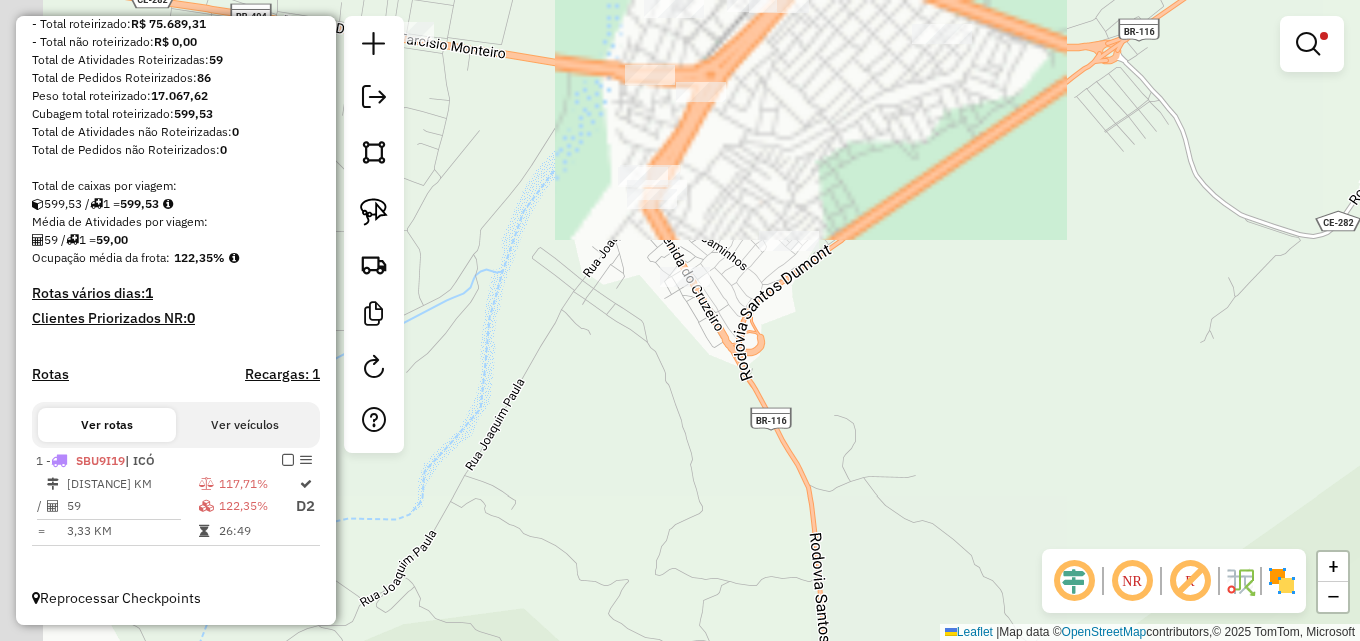 drag, startPoint x: 610, startPoint y: 432, endPoint x: 823, endPoint y: 592, distance: 266.4001 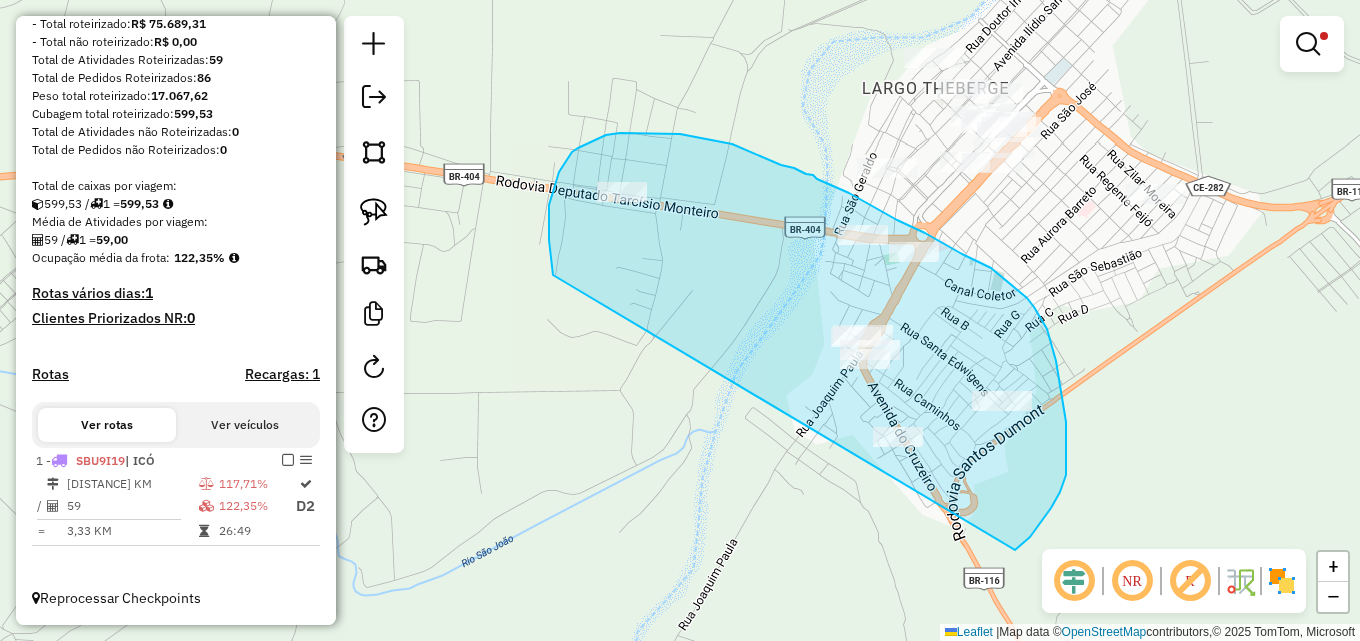 drag, startPoint x: 550, startPoint y: 252, endPoint x: 1012, endPoint y: 551, distance: 550.31354 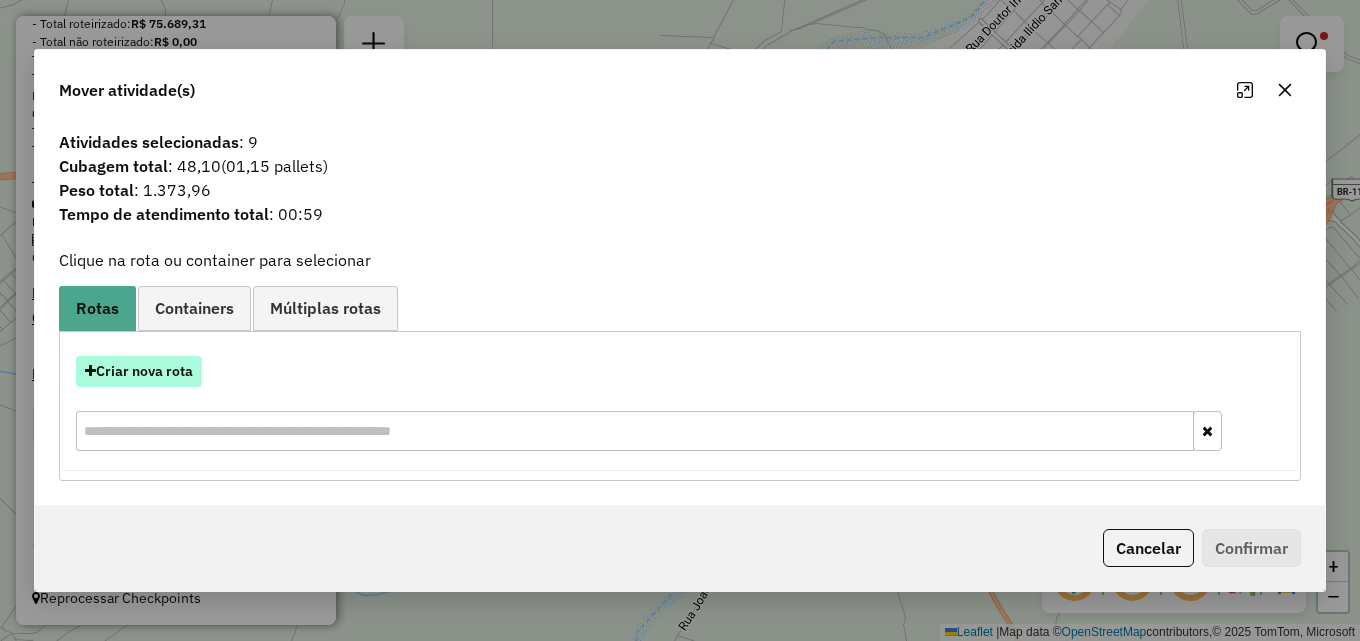 click on "Criar nova rota" at bounding box center [139, 371] 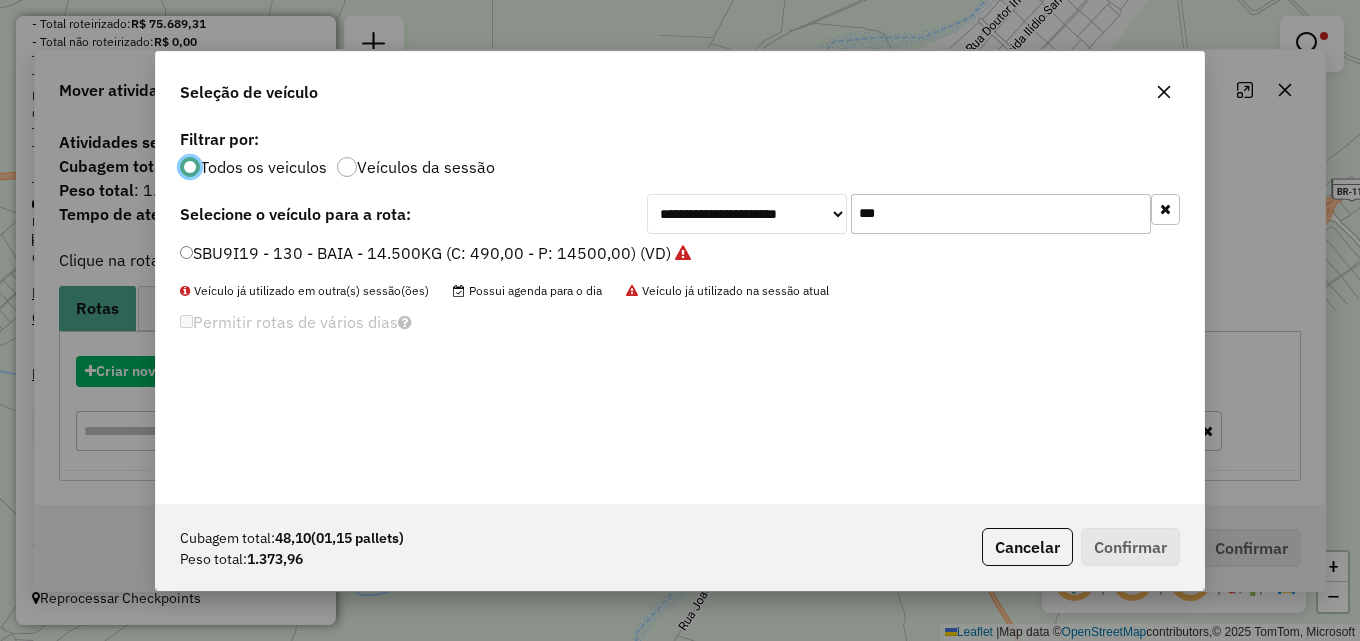 scroll, scrollTop: 11, scrollLeft: 6, axis: both 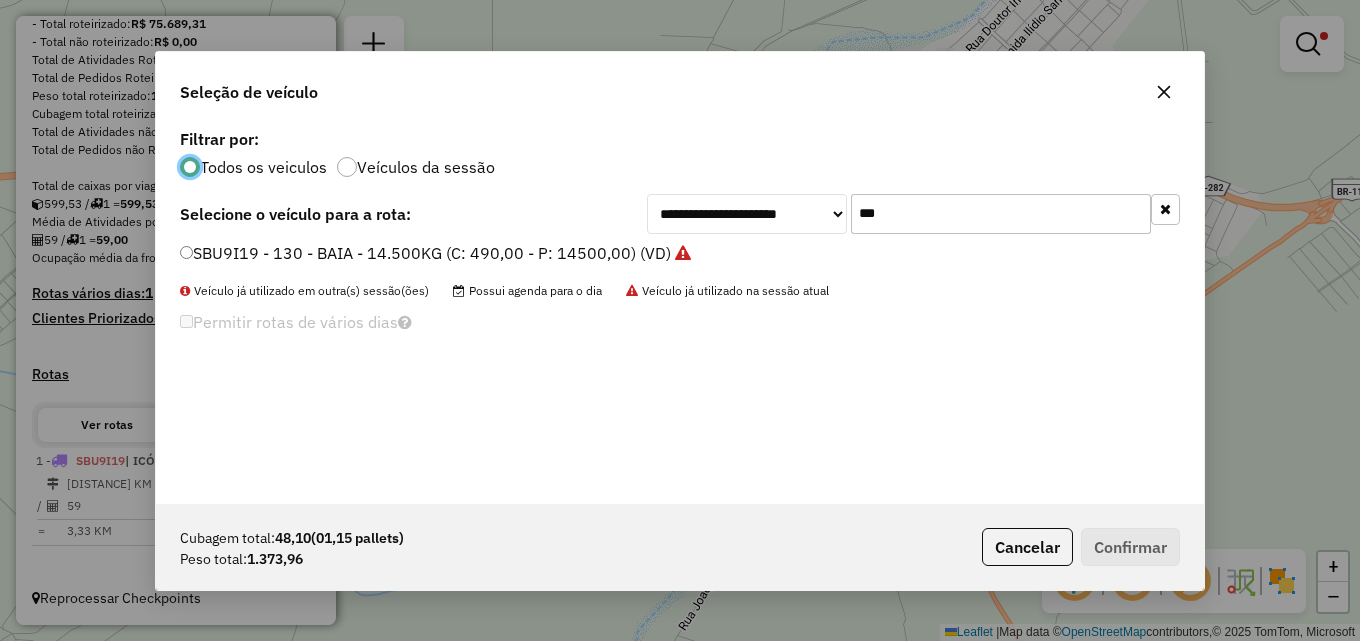 click on "SBU9I19 - 130 - BAIA - 14.500KG (C: 490,00 - P: 14500,00) (VD)" 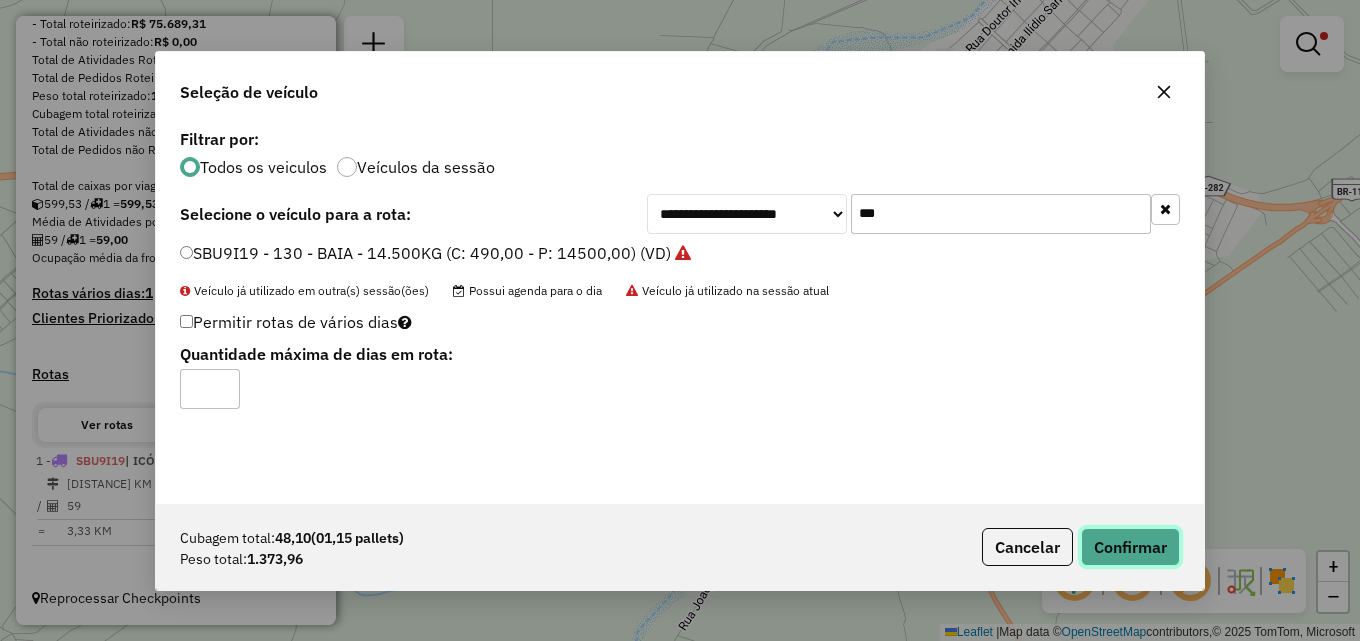 click on "Confirmar" 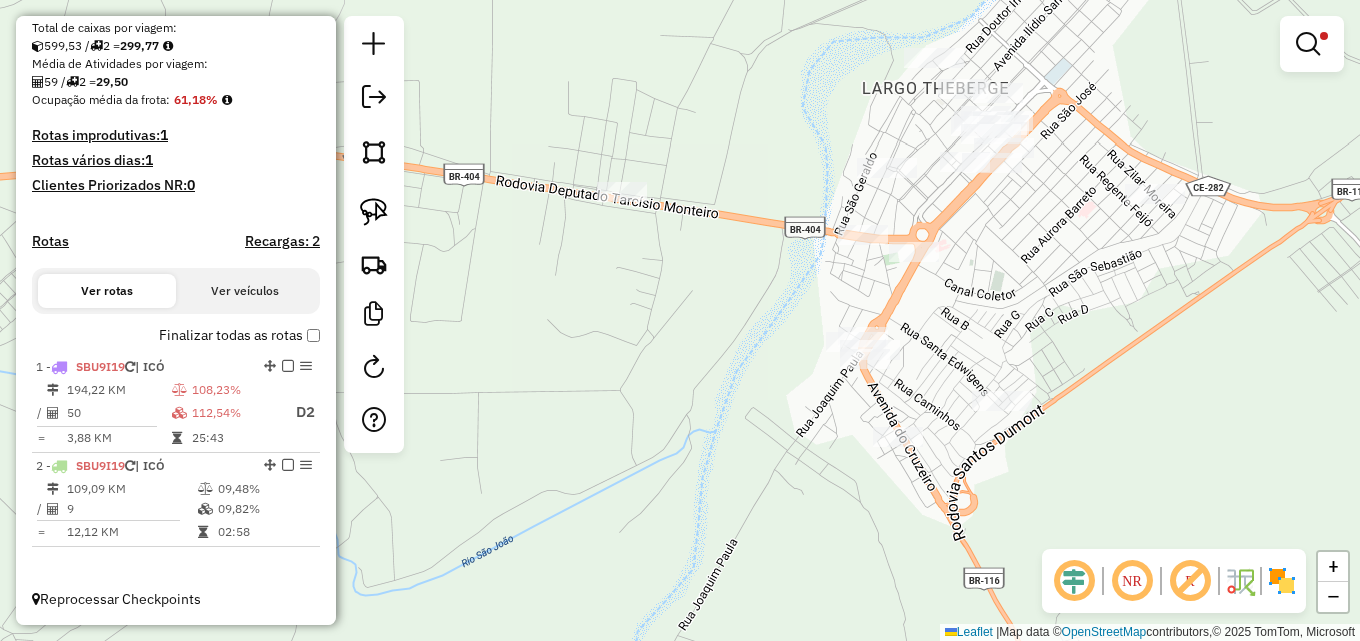 scroll, scrollTop: 437, scrollLeft: 0, axis: vertical 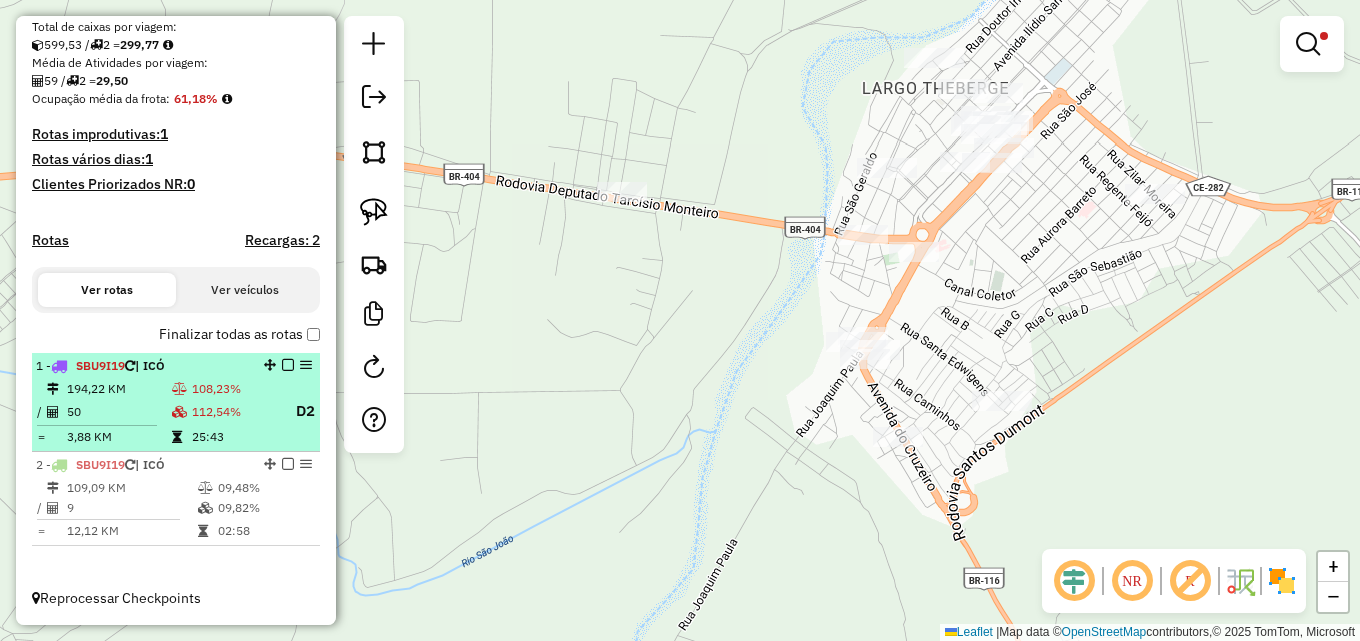 click at bounding box center [179, 389] 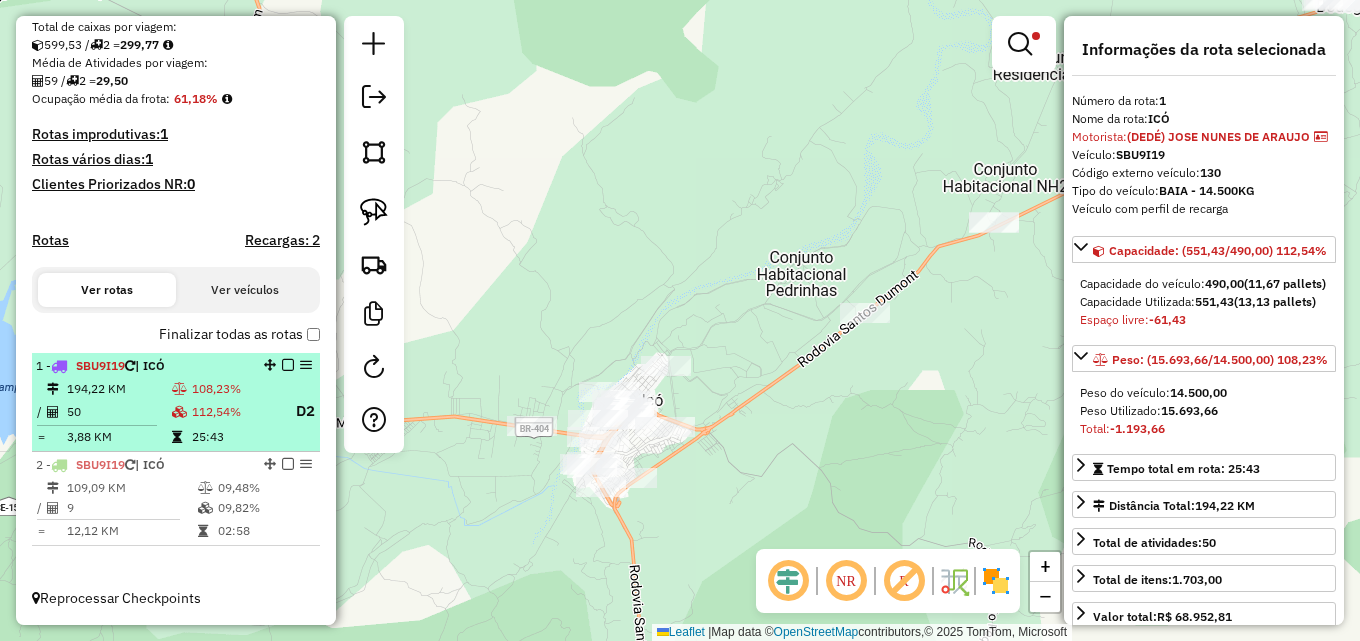 click on "1 -       SBU9I19   | [CITY]" at bounding box center (176, 366) 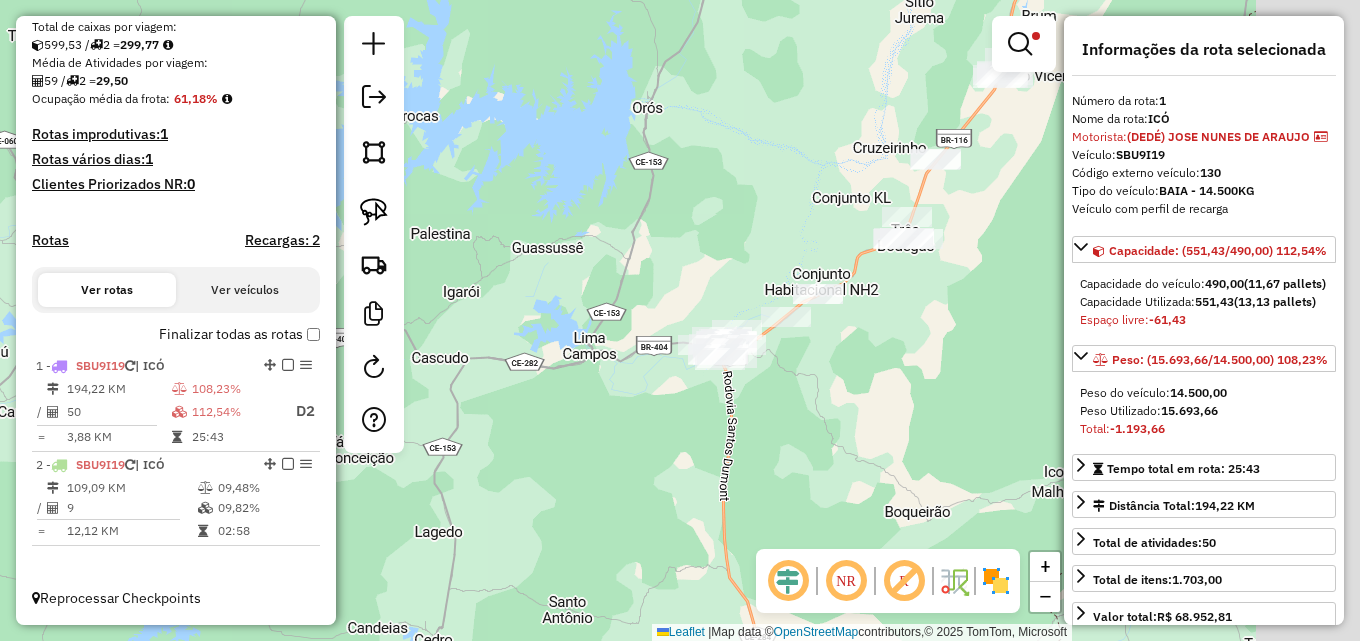drag, startPoint x: 734, startPoint y: 234, endPoint x: 585, endPoint y: 118, distance: 188.83061 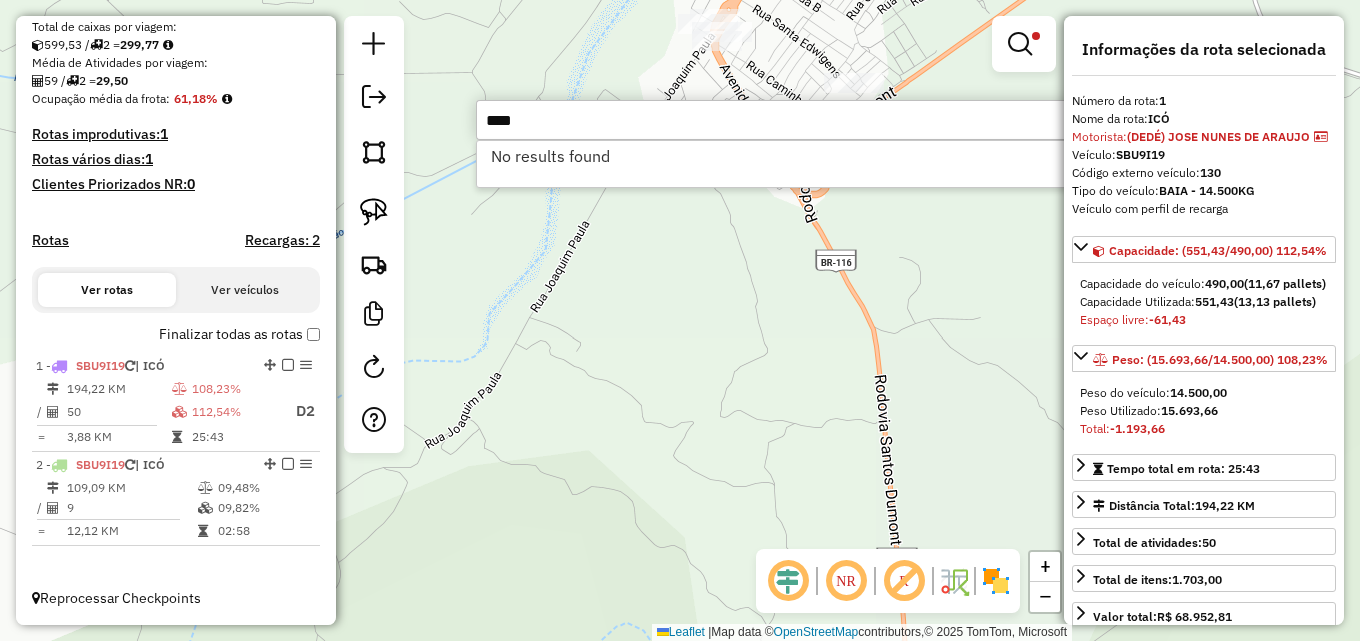 type on "****" 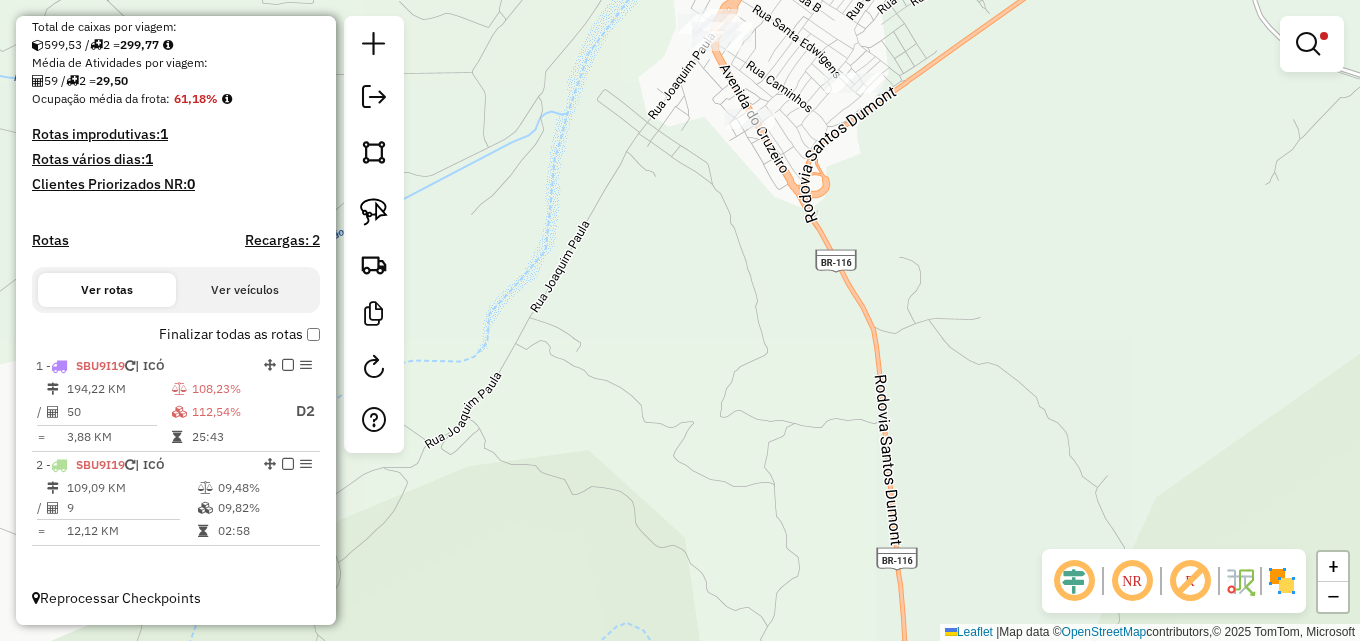 click on "Limpar filtros Janela de atendimento Grade de atendimento Capacidade Transportadoras Veículos Cliente Pedidos  Rotas Selecione os dias de semana para filtrar as janelas de atendimento  Seg   Ter   Qua   Qui   Sex   Sáb   Dom  Informe o período da janela de atendimento: De: Até:  Filtrar exatamente a janela do cliente  Considerar janela de atendimento padrão  Selecione os dias de semana para filtrar as grades de atendimento  Seg   Ter   Qua   Qui   Sex   Sáb   Dom   Considerar clientes sem dia de atendimento cadastrado  Clientes fora do dia de atendimento selecionado Filtrar as atividades entre os valores definidos abaixo:  Peso mínimo:   Peso máximo:   Cubagem mínima:   Cubagem máxima:   De:   Até:  Filtrar as atividades entre o tempo de atendimento definido abaixo:  De:   Até:   Considerar capacidade total dos clientes não roteirizados Transportadora: Selecione um ou mais itens Tipo de veículo: Selecione um ou mais itens Veículo: Selecione um ou mais itens Motorista: Selecione um ou mais itens" 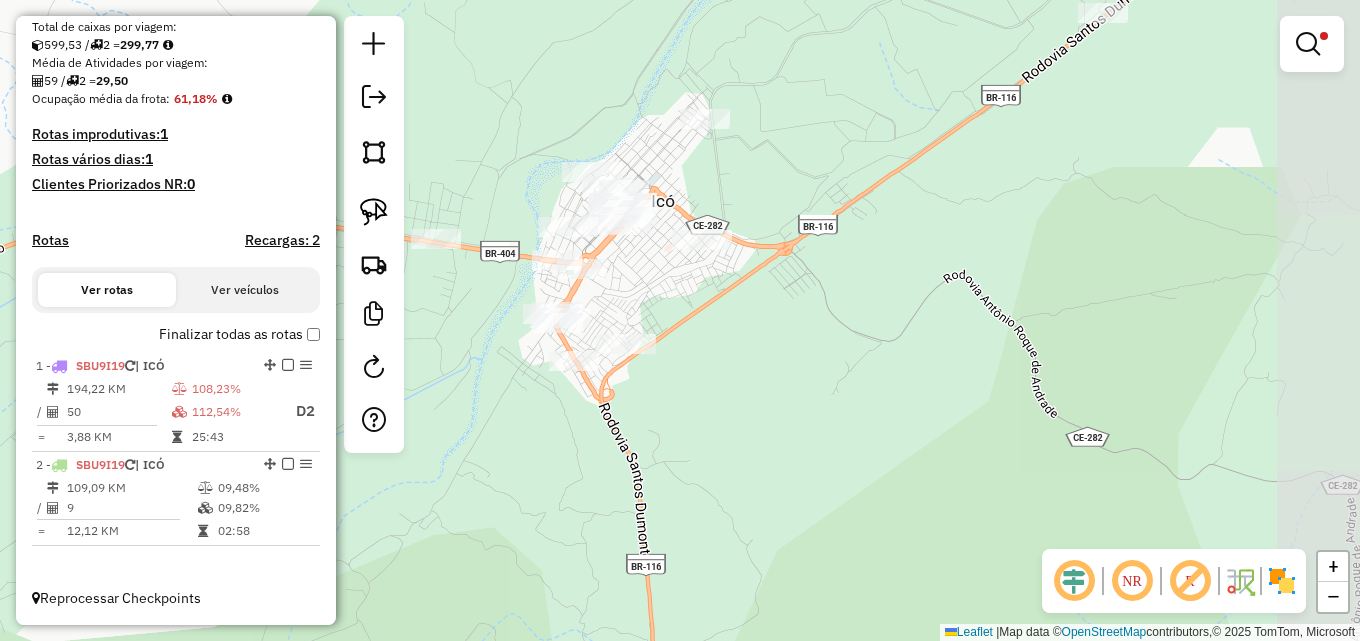 drag, startPoint x: 732, startPoint y: 289, endPoint x: 627, endPoint y: 449, distance: 191.37659 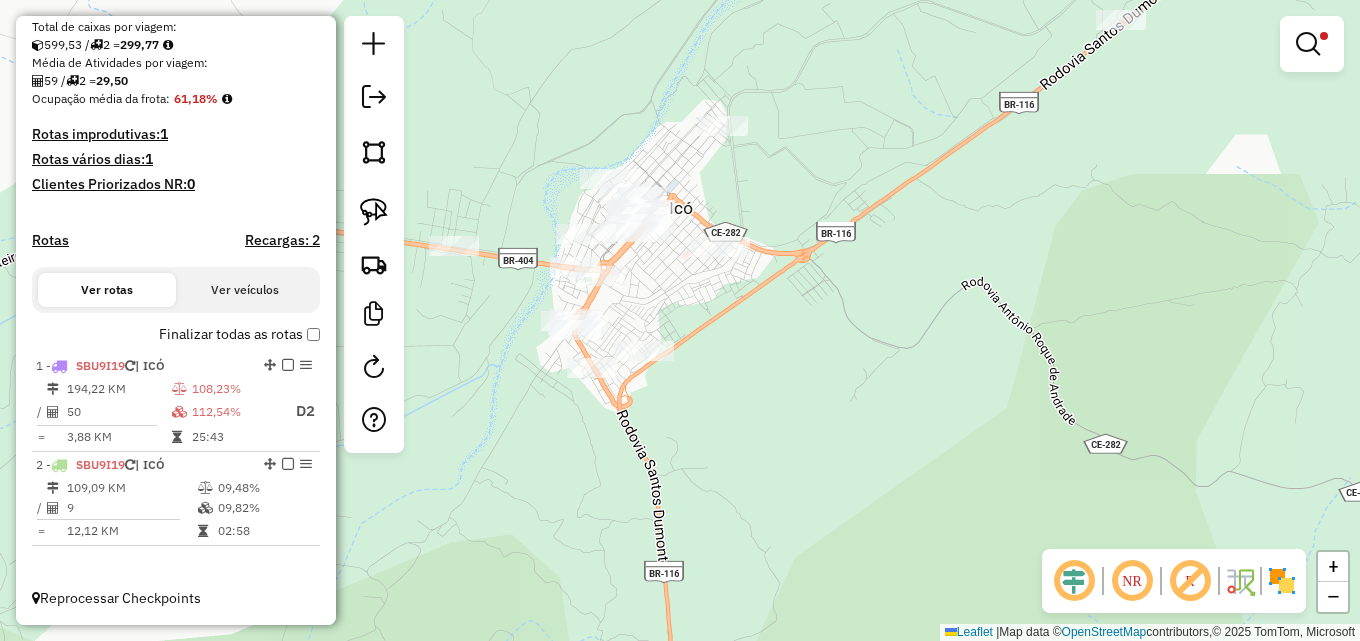 drag, startPoint x: 660, startPoint y: 297, endPoint x: 720, endPoint y: 293, distance: 60.133186 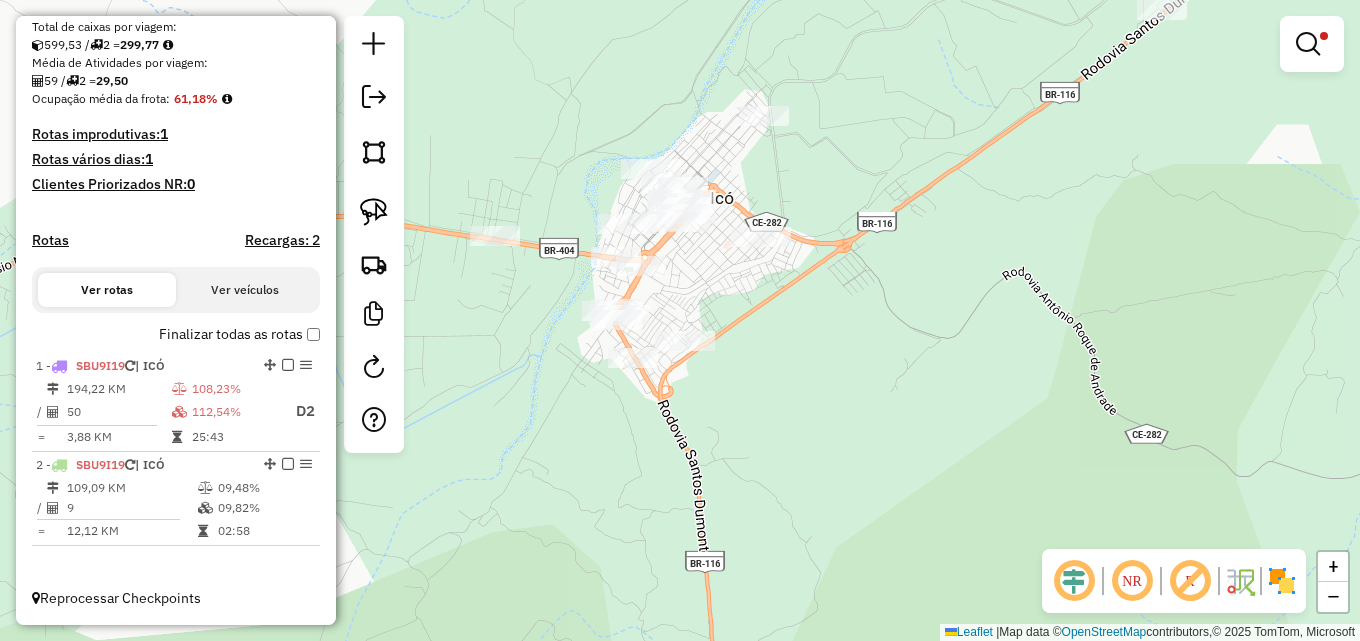drag, startPoint x: 210, startPoint y: 398, endPoint x: 345, endPoint y: 370, distance: 137.87312 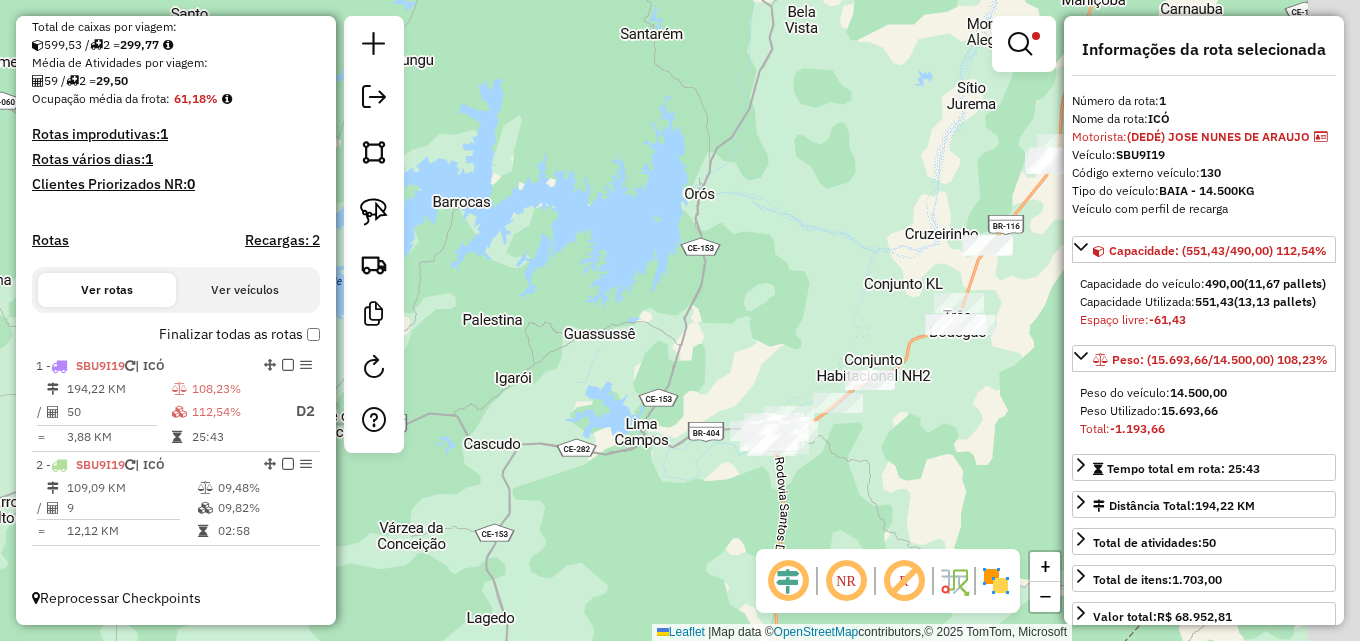 drag, startPoint x: 841, startPoint y: 365, endPoint x: 770, endPoint y: 349, distance: 72.780495 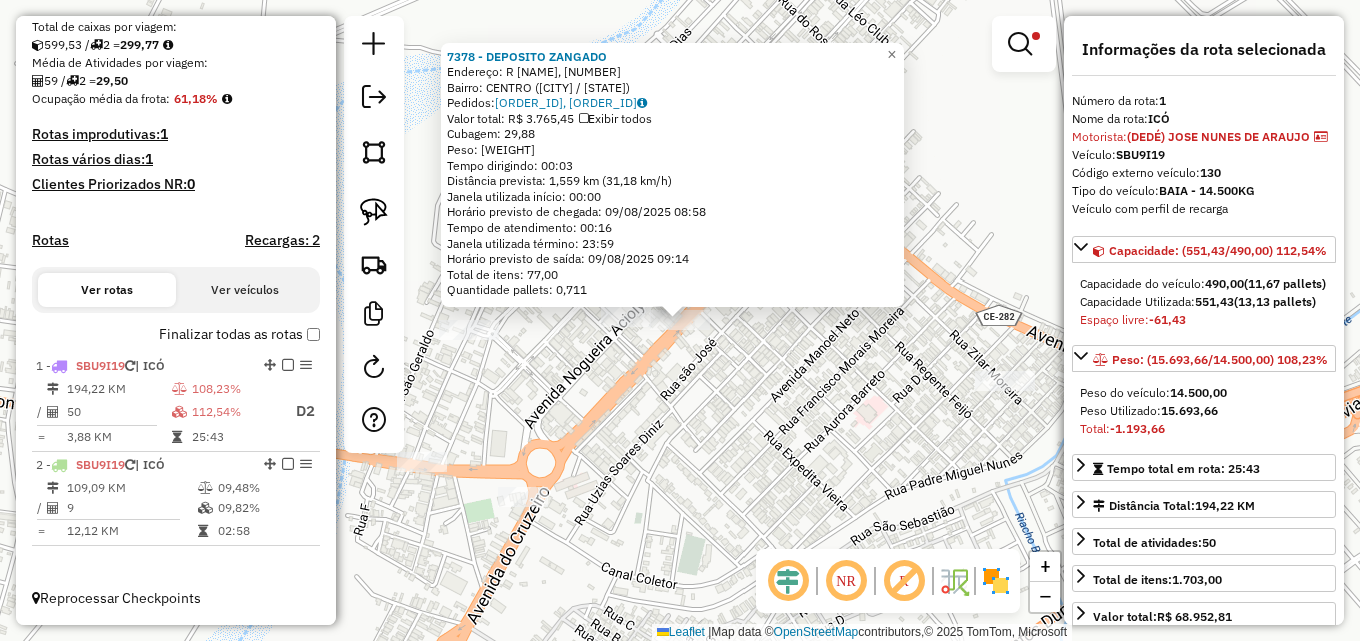 click on "7378 - DEPOSITO ZANGADO  Endereço: R   JOSEFA NOGUEIRA MONTEIRO, [NUMBER]   Bairro: CENTRO ([CITY] / [STATE])   Pedidos:  [ORDER_ID], [ORDER_ID]   Exibir todos   Cubagem: 29,88  Peso: 855,65  Tempo dirigindo: 00:03   Distância prevista: 1,559 km (31,18 km/h)   Janela utilizada início: 00:00   Horário previsto de chegada: [DATE] [TIME]   Tempo de atendimento: 00:16   Janela utilizada término: 23:59   Horário previsto de saída: [DATE] [TIME]   Total de itens: 77,00   Quantidade pallets: 0,711  × Limpar filtros Janela de atendimento Grade de atendimento Capacidade Transportadoras Veículos Cliente Pedidos  Rotas Selecione os dias da semana para filtrar as janelas de atendimento  Seg   Ter   Qua   Qui   Sex   Sáb   Dom  Informe o período da janela de atendimento: De: Até:  Filtrar exatamente a janela do cliente  Considerar janela de atendimento padrão  Selecione os dias da semana para filtrar as grades de atendimento  Seg   Ter   Qua   Qui   Sex   Sáb   Dom   Peso mínimo:   De:  De:" 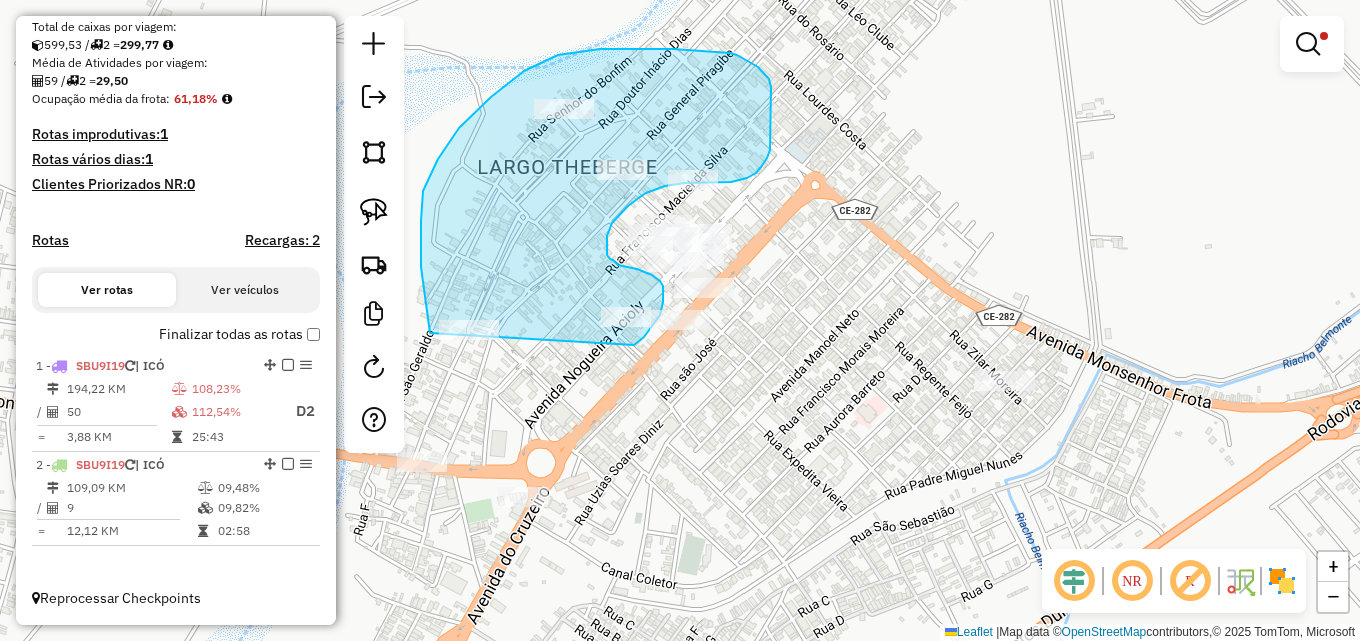 drag, startPoint x: 430, startPoint y: 327, endPoint x: 624, endPoint y: 348, distance: 195.13329 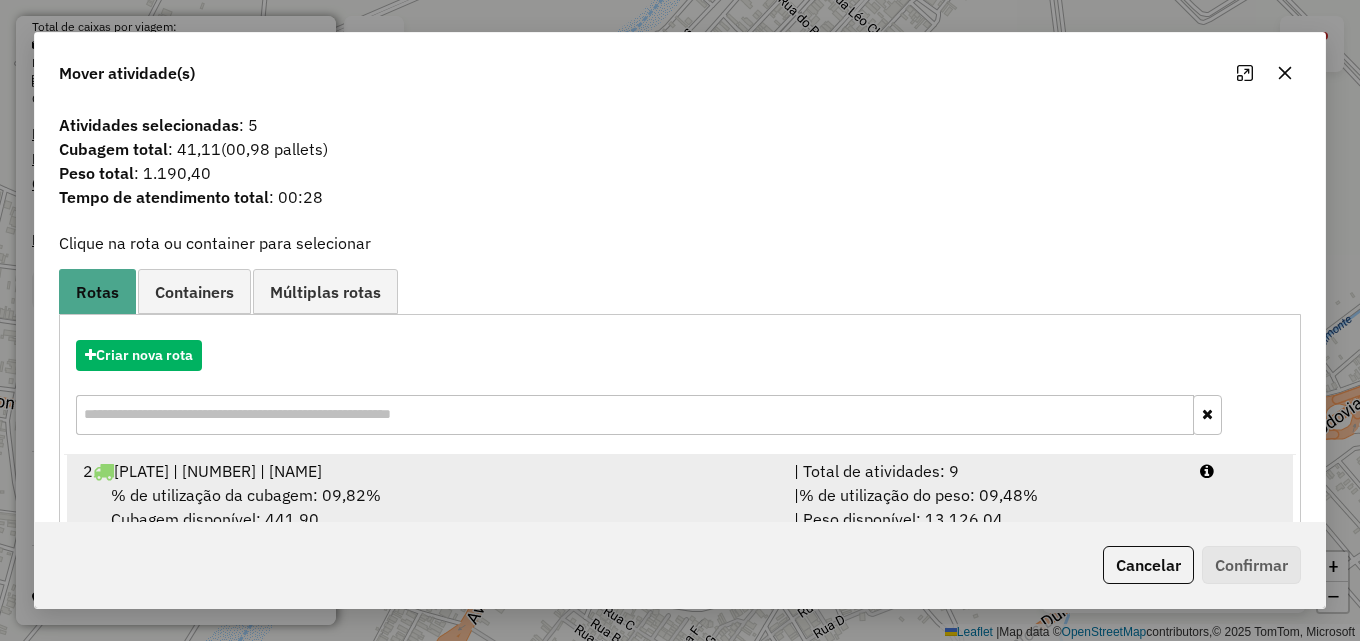 click on "2   SBU9I19 | 130 | [CITY]" at bounding box center (426, 471) 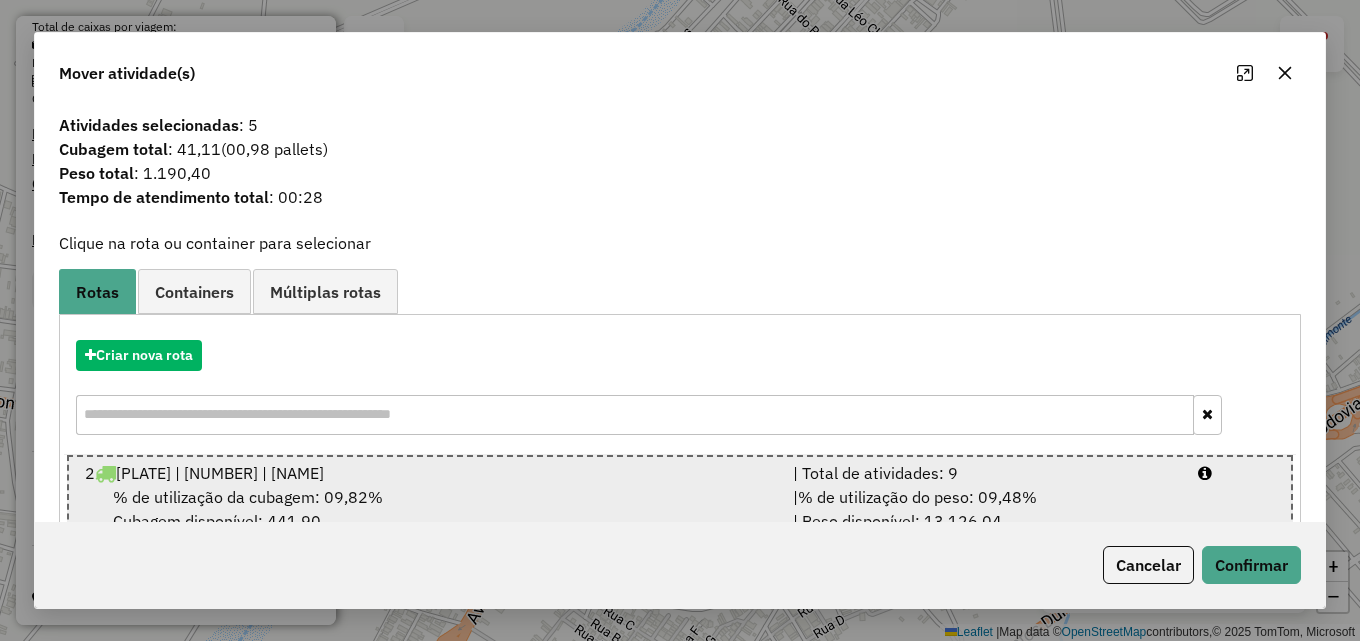 scroll, scrollTop: 51, scrollLeft: 0, axis: vertical 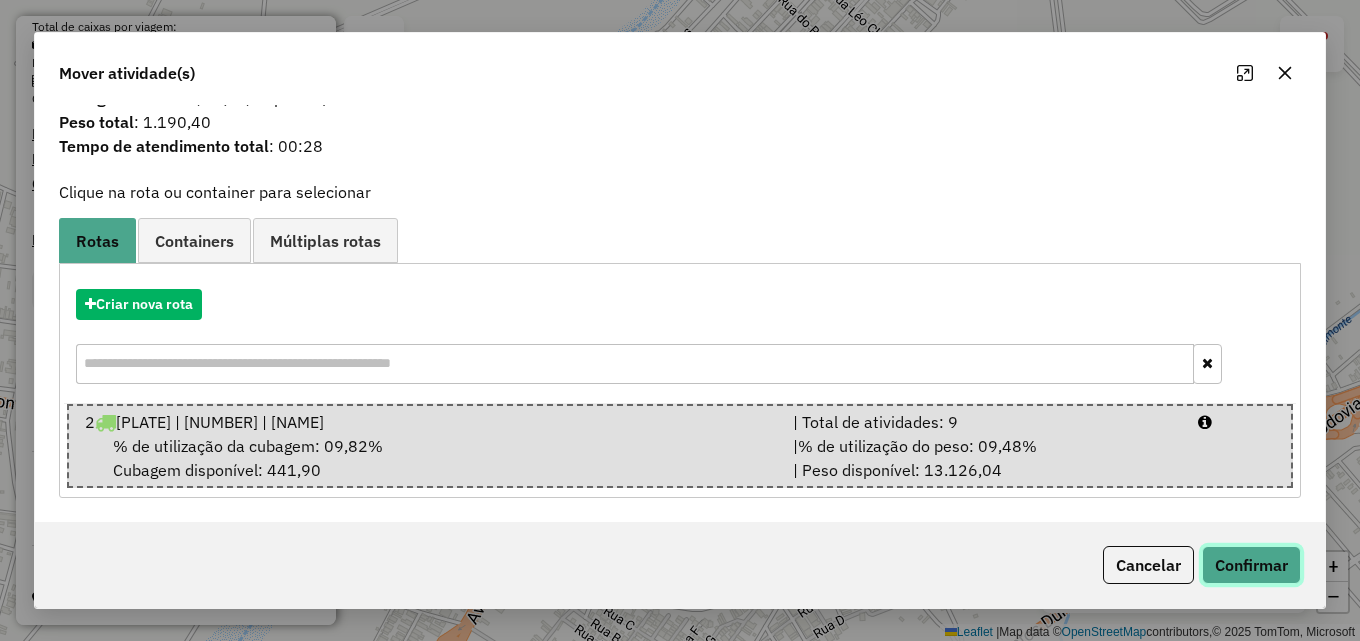 click on "Confirmar" 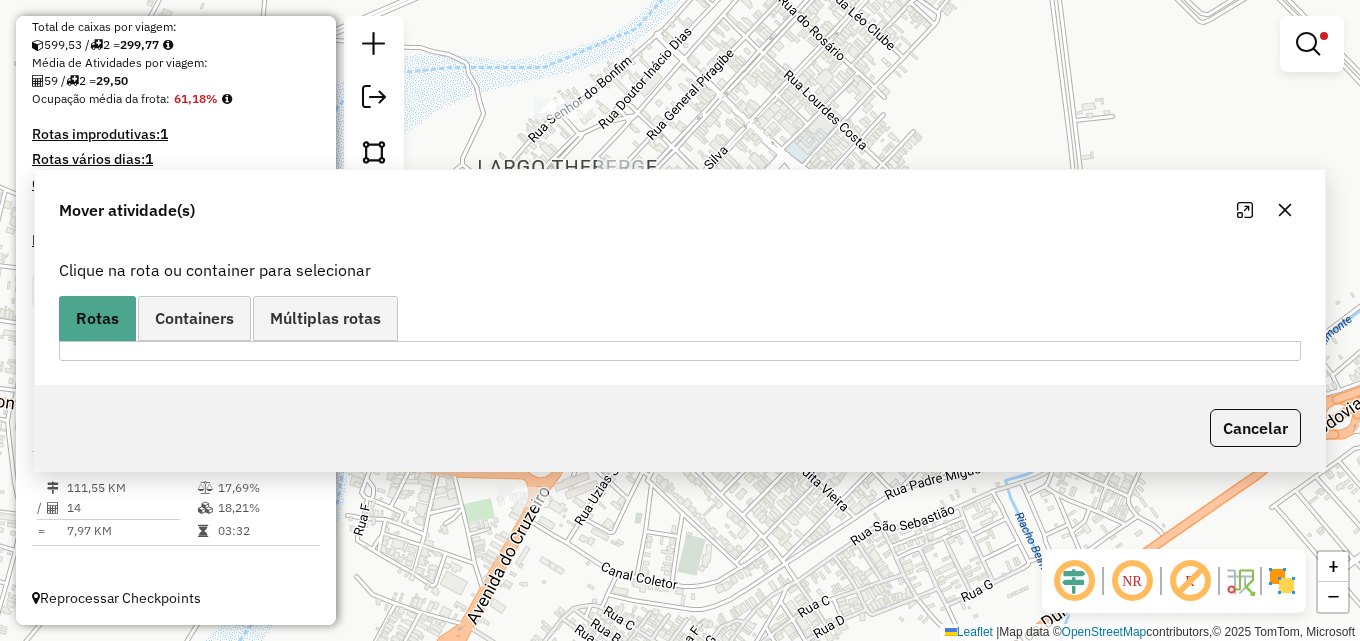 scroll, scrollTop: 0, scrollLeft: 0, axis: both 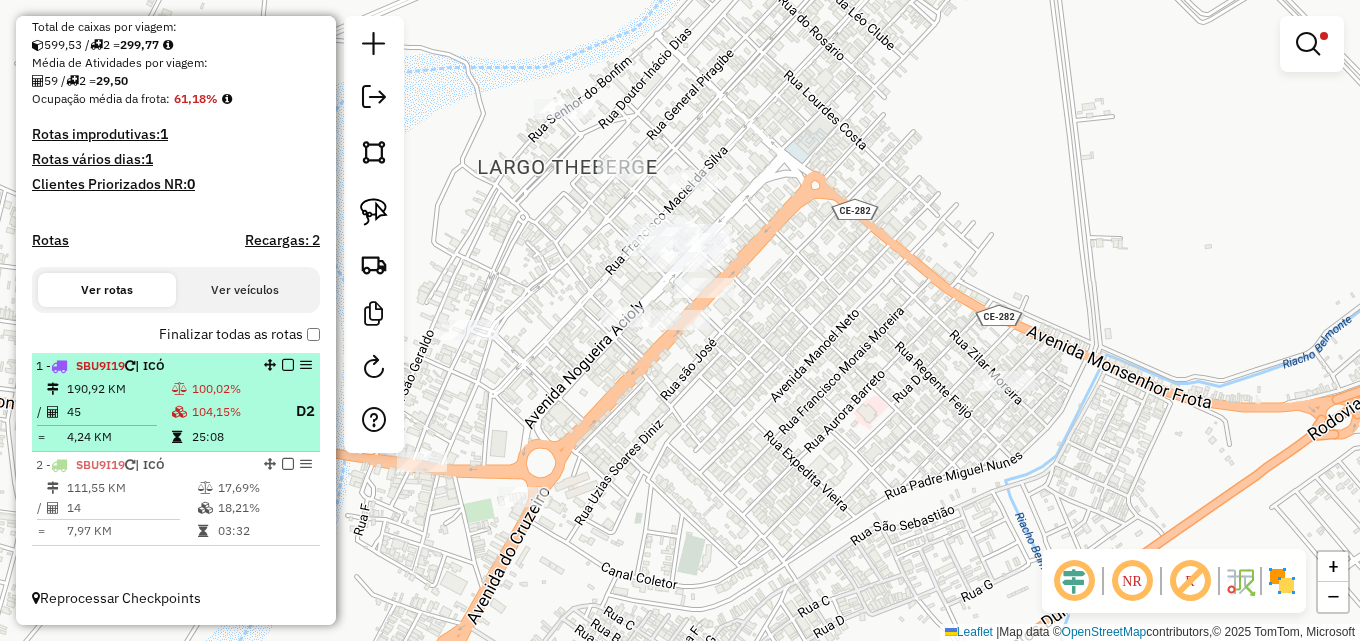 click on "190,92 KM" at bounding box center (118, 389) 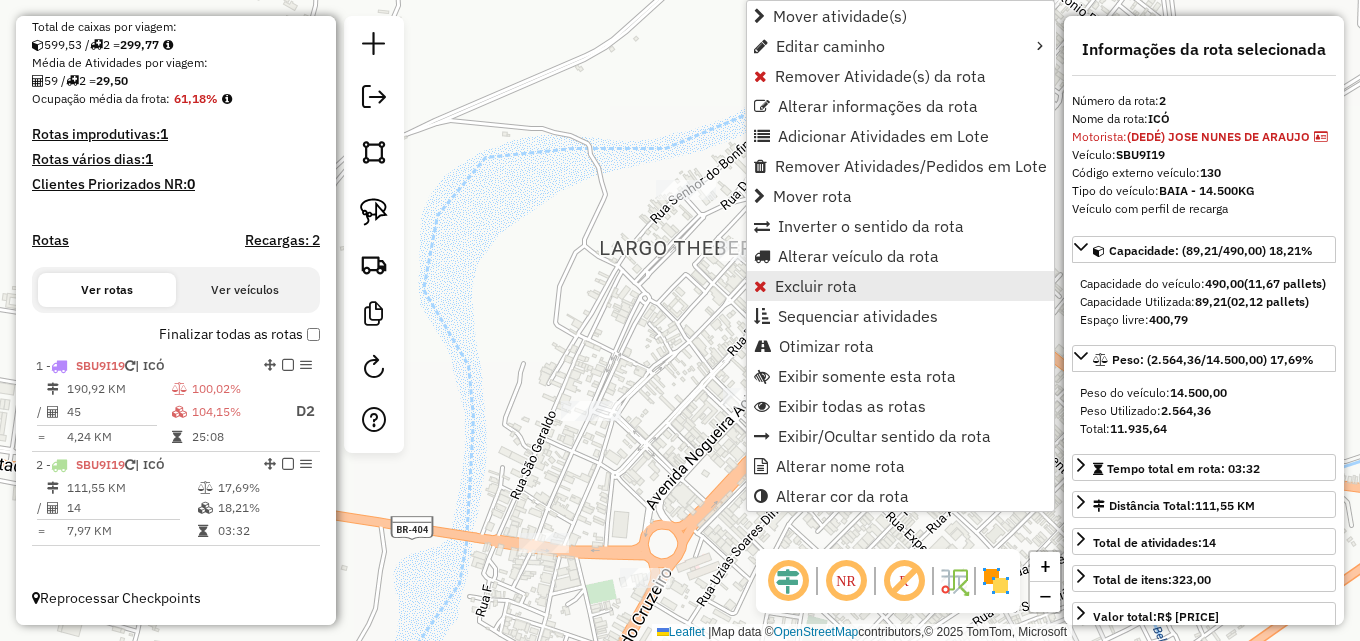 click on "Excluir rota" at bounding box center (816, 286) 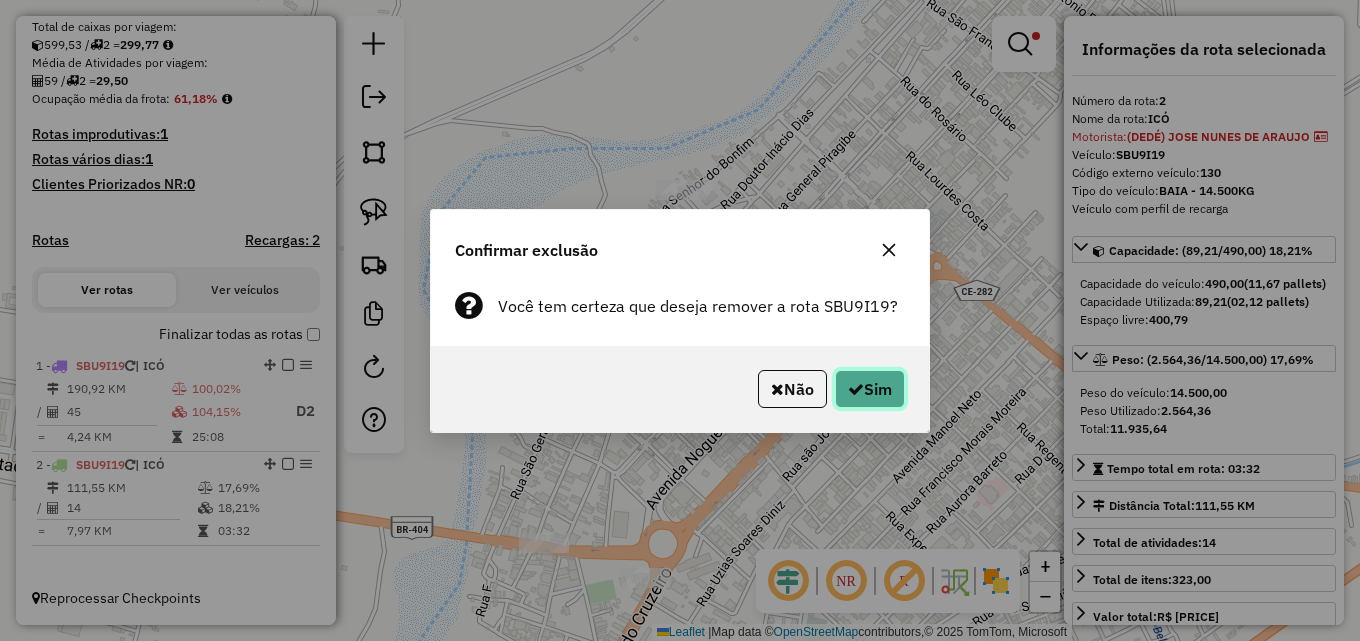 click on "Sim" 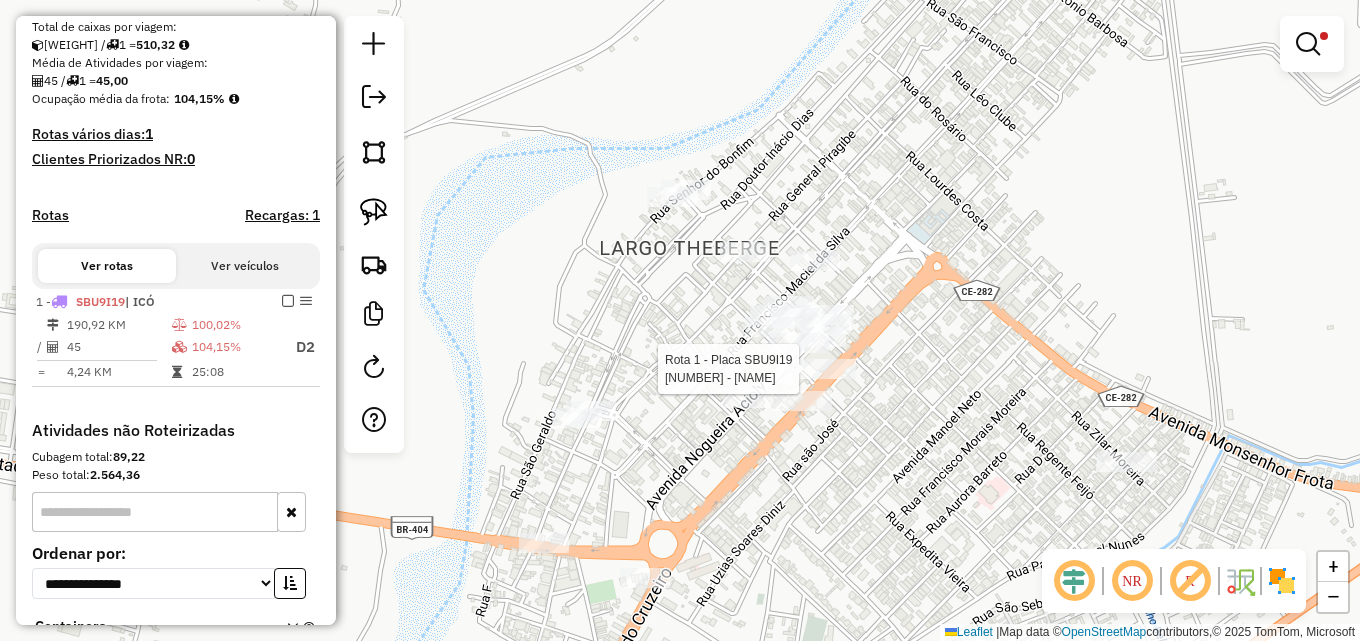 select on "**********" 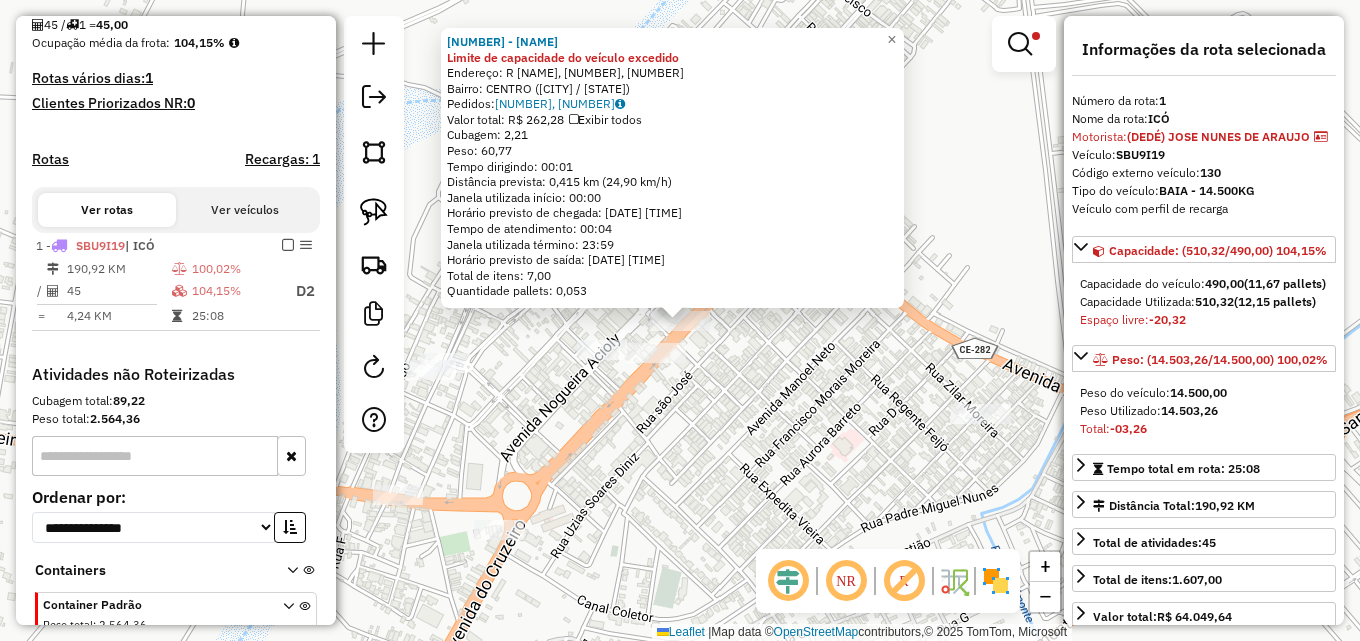 scroll, scrollTop: 593, scrollLeft: 0, axis: vertical 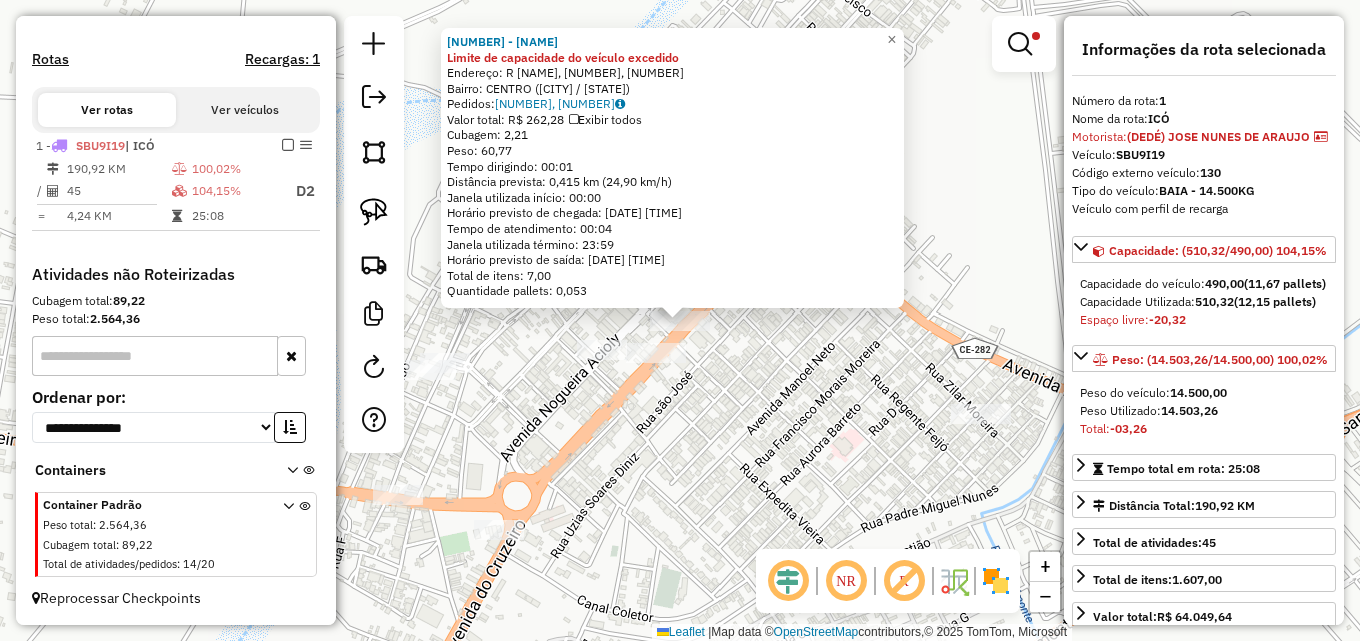 click on "8357 - MERC DOIS IRMAO Limite de capacidade do veículo excedido  Endereço: R   MERCADO PUBLICO, [NUMBER], [NUMBER]   Bairro: CENTRO ([CITY] / [STATE])   Pedidos:  [ORDER_ID], [ORDER_ID]   Exibir todos   Cubagem: 2,21  Peso: 60,77  Tempo dirigindo: 00:01   Distância prevista: 0,415 km (24,90 km/h)   Janela utilizada início: 00:00   Horário previsto de chegada: [DATE] [TIME]   Tempo de atendimento: 00:04   Janela utilizada término: 23:59   Horário previsto de saída: [DATE] [TIME]   Total de itens: 7,00   Quantidade pallets: 0,053  × Limpar filtros Janela de atendimento Grade de atendimento Capacidade Transportadoras Veículos Cliente Pedidos  Rotas Selecione os dias da semana para filtrar as janelas de atendimento  Seg   Ter   Qua   Qui   Sex   Sáb   Dom  Informe o período da janela de atendimento: De: Até:  Filtrar exatamente a janela do cliente  Considerar janela de atendimento padrão  Selecione os dias da semana para filtrar as grades de atendimento  Seg   Ter   Qua   Qui   Sex   Sáb" 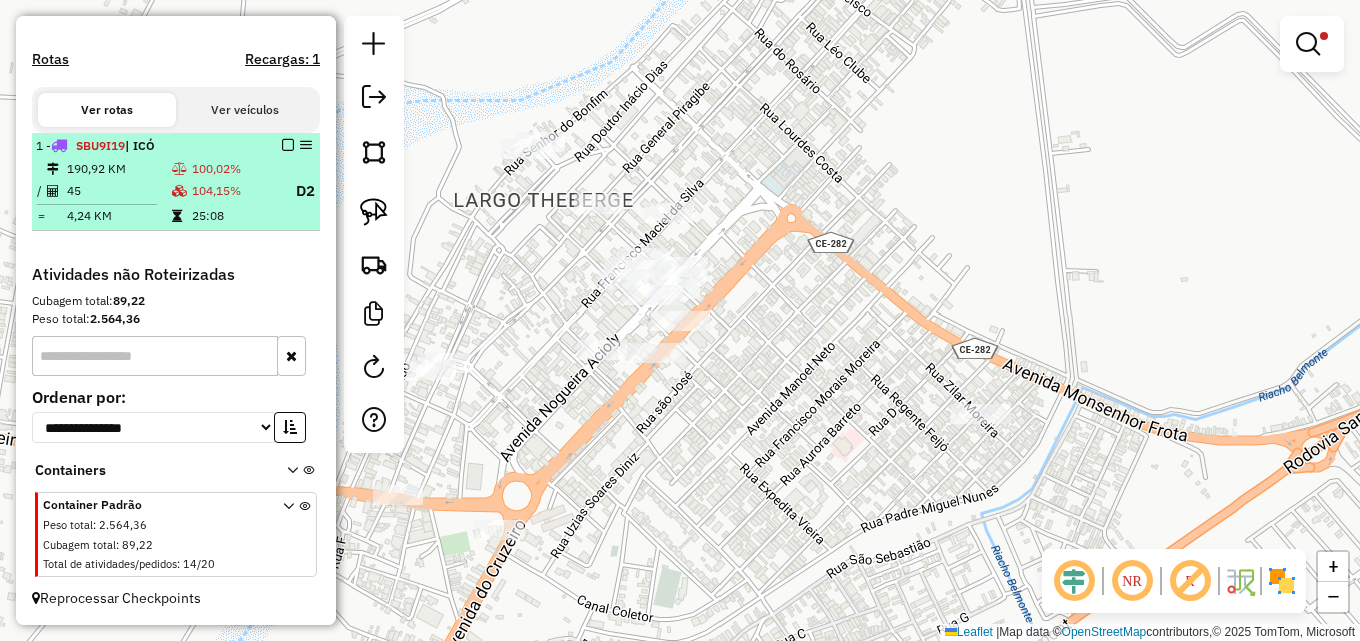 click on "25:08" at bounding box center [235, 216] 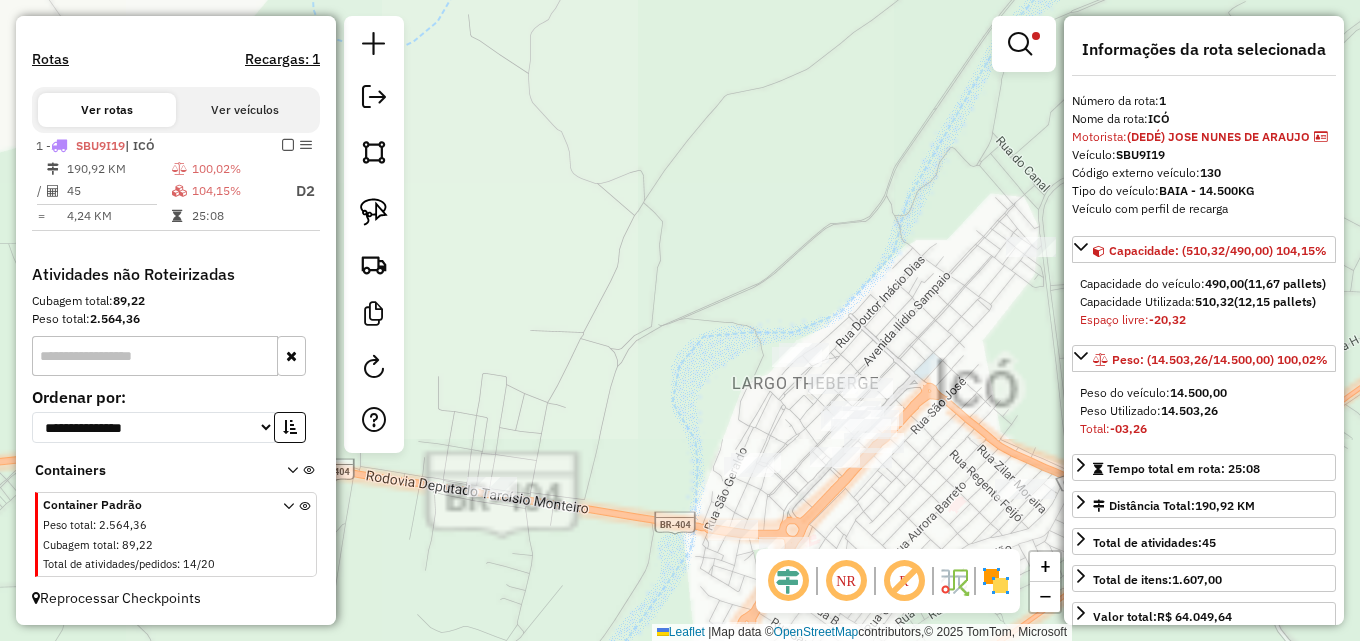 drag, startPoint x: 661, startPoint y: 329, endPoint x: 521, endPoint y: 148, distance: 228.82526 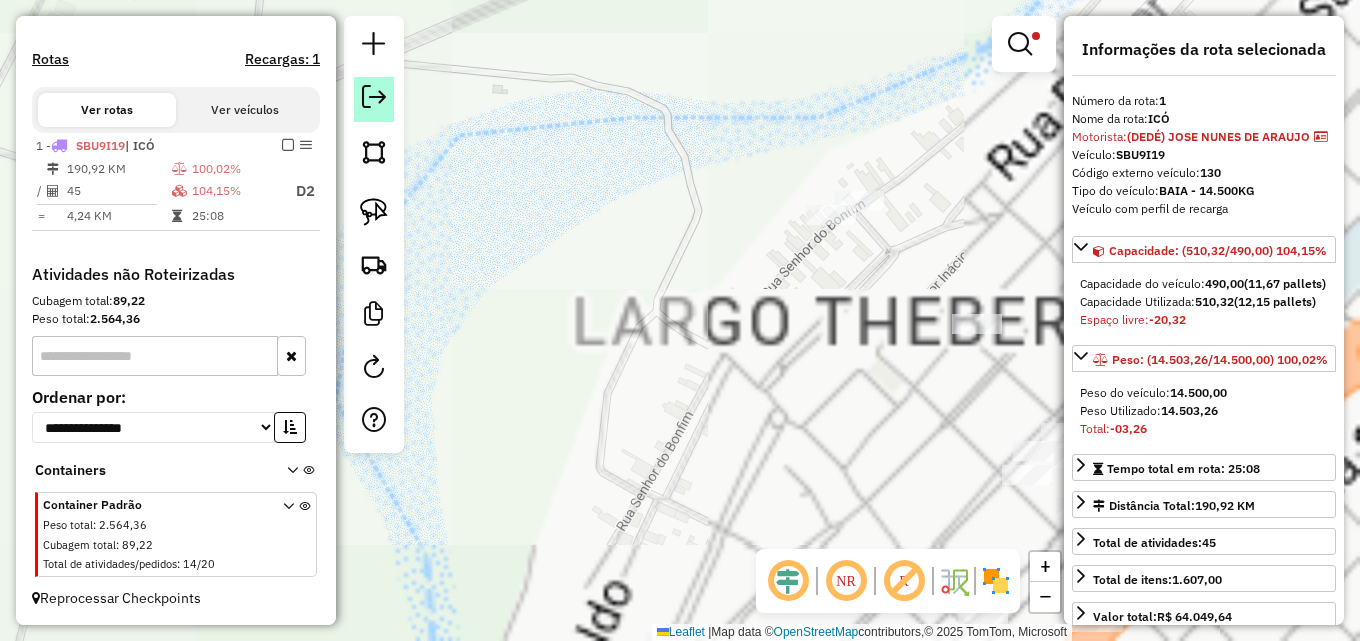 drag, startPoint x: 654, startPoint y: 291, endPoint x: 371, endPoint y: 104, distance: 339.202 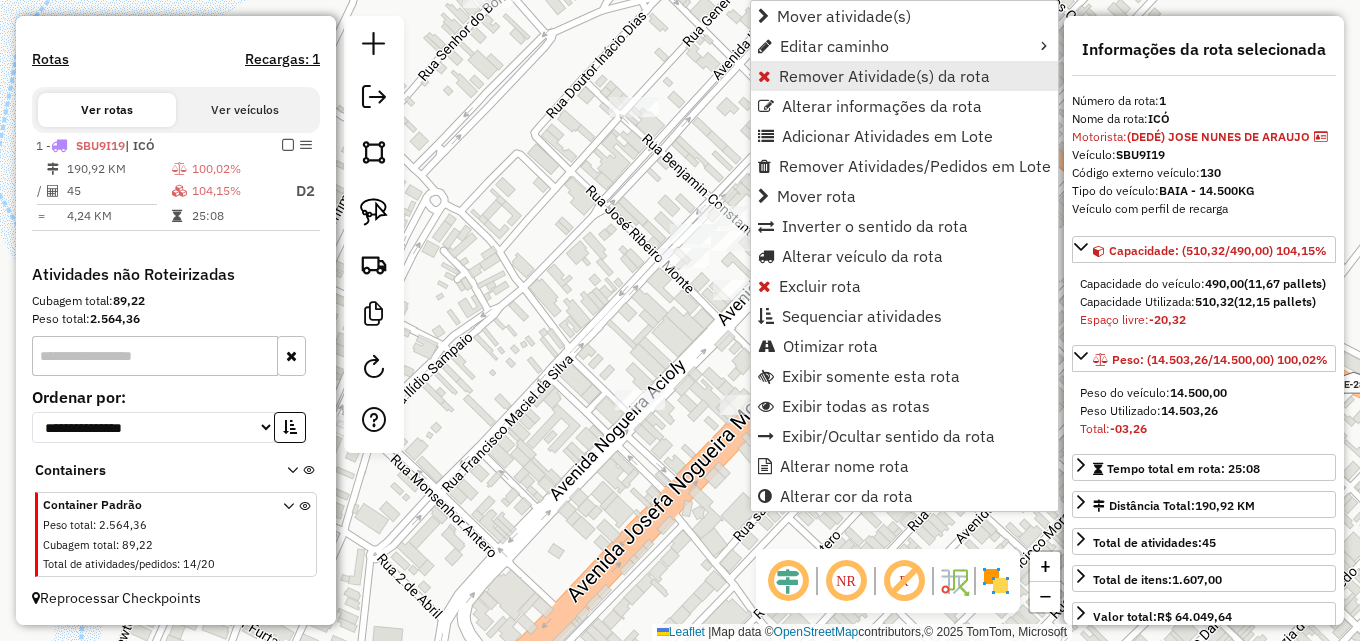 click on "Remover Atividade(s) da rota" at bounding box center (884, 76) 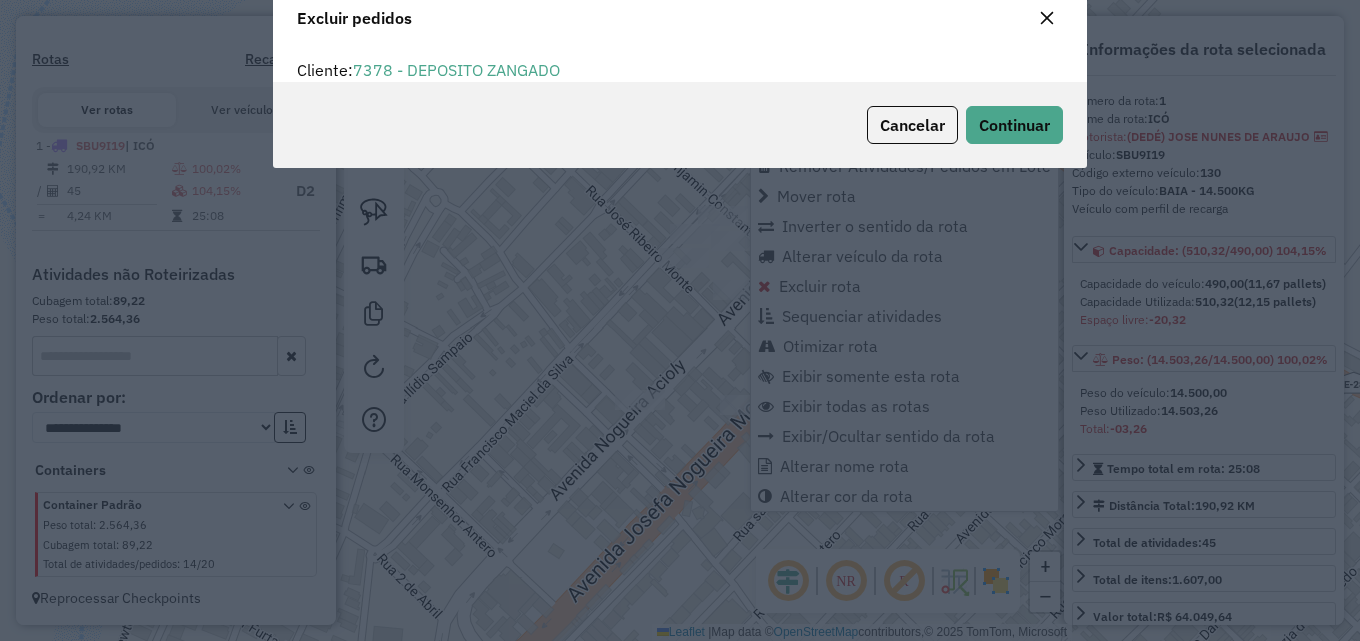 scroll, scrollTop: 12, scrollLeft: 6, axis: both 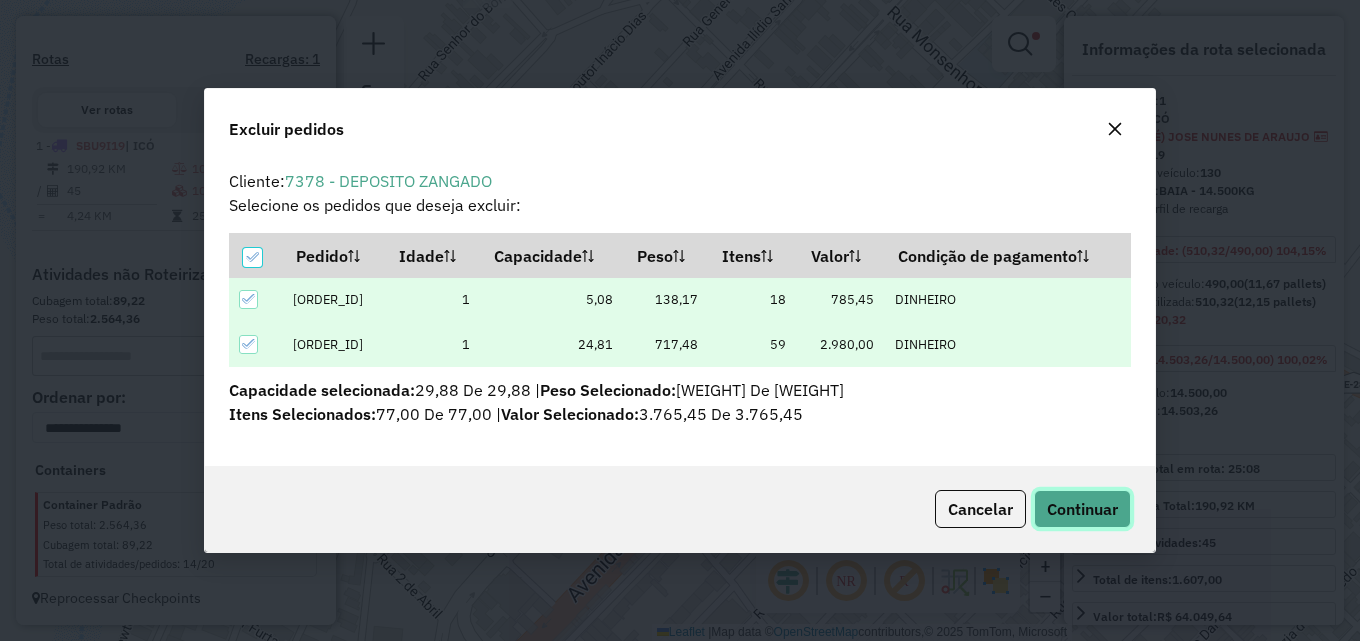 click on "Continuar" 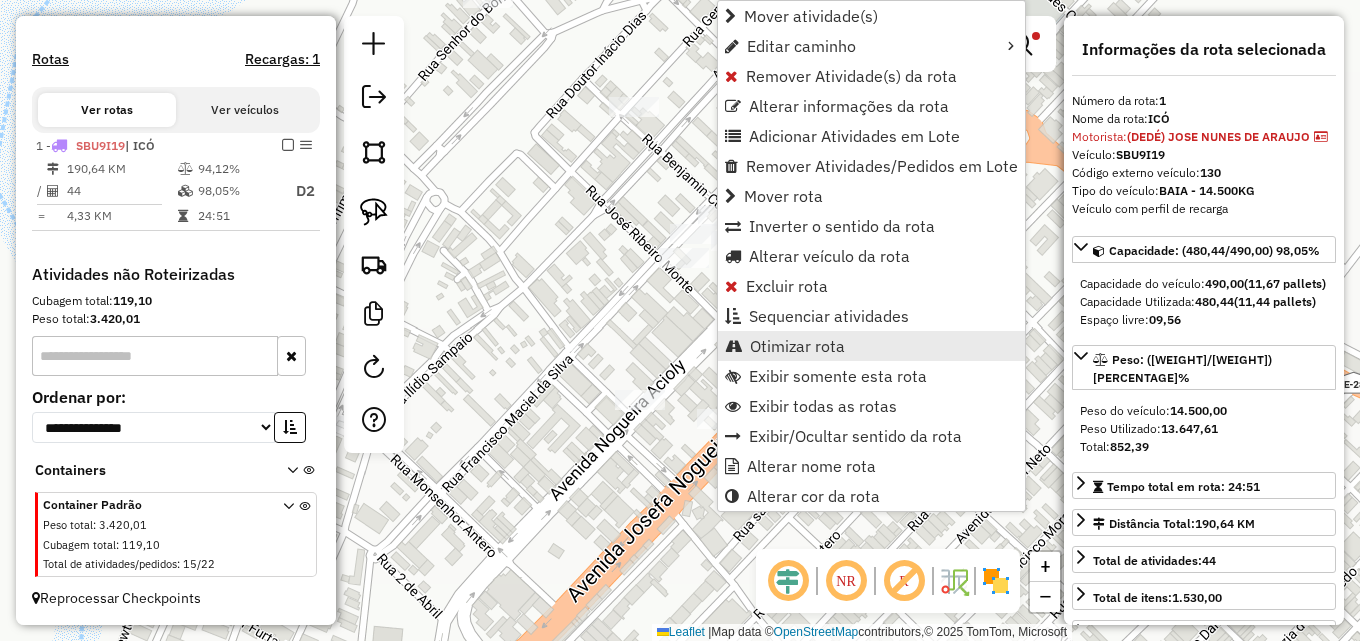 click on "Otimizar rota" at bounding box center [797, 346] 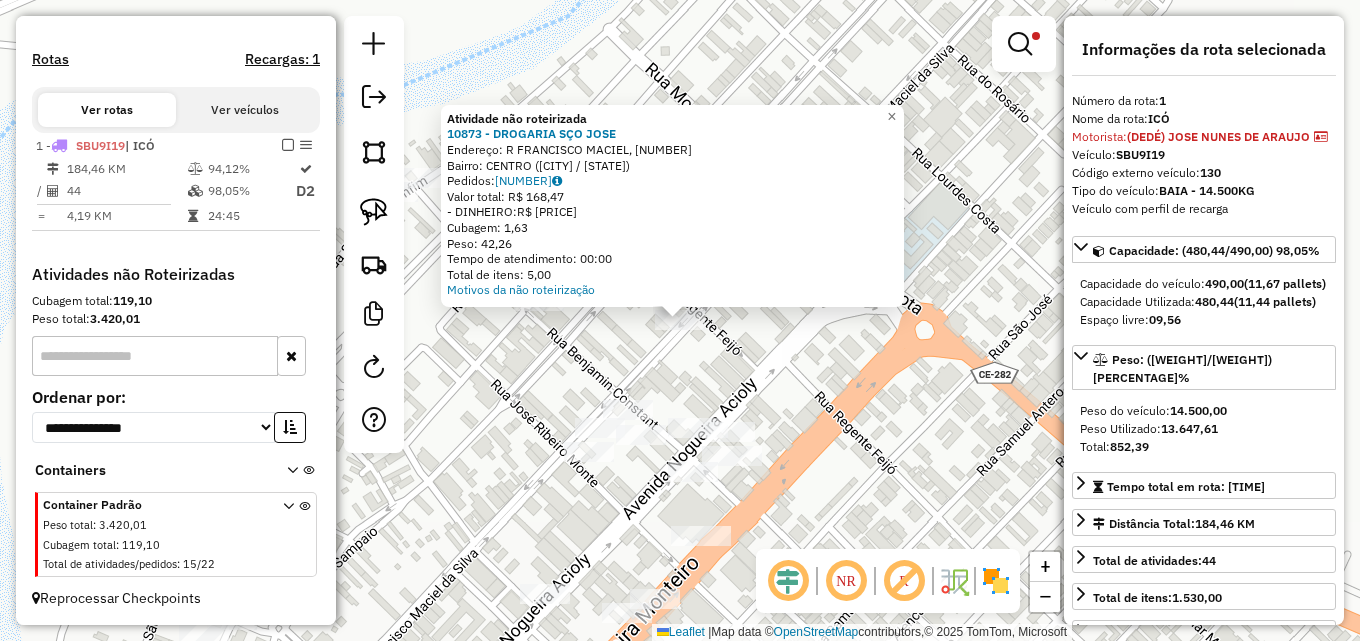 click on "Atividade não roteirizada [NUMBER] - [NAME]  Endereço: [NAME], [NUMBER]   Bairro: [NAME] ([NAME] / [NAME])   Pedidos:  [NUMBER]   Valor total: R$ [PRICE]   - DINHEIRO:  R$ [PRICE]   Cubagem: [CUBAGE]   Peso: [WEIGHT]   Tempo de atendimento: [TIME]   Total de itens: [NUMBER]  Motivos da não roteirização × Limpar filtros Janela de atendimento Grade de atendimento Capacidade Transportadoras Veículos Cliente Pedidos  Rotas Selecione os dias de semana para filtrar as janelas de atendimento  Seg   Ter   Qua   Qui   Sex   Sáb   Dom  Informe o período da janela de atendimento: De:   Até:   Filtrar exatamente a janela do cliente  Considerar janela de atendimento padrão  Selecione os dias de semana para filtrar as grades de atendimento  Seg   Ter   Qua   Qui   Sex   Sáb   Dom   Considerar clientes sem dia de atendimento cadastrado  Clientes fora do dia de atendimento selecionado Filtrar as atividades entre os valores definidos abaixo:  Peso mínimo:   Peso máximo:   Cubagem mínima:   Cubagem máxima:   De:  +" 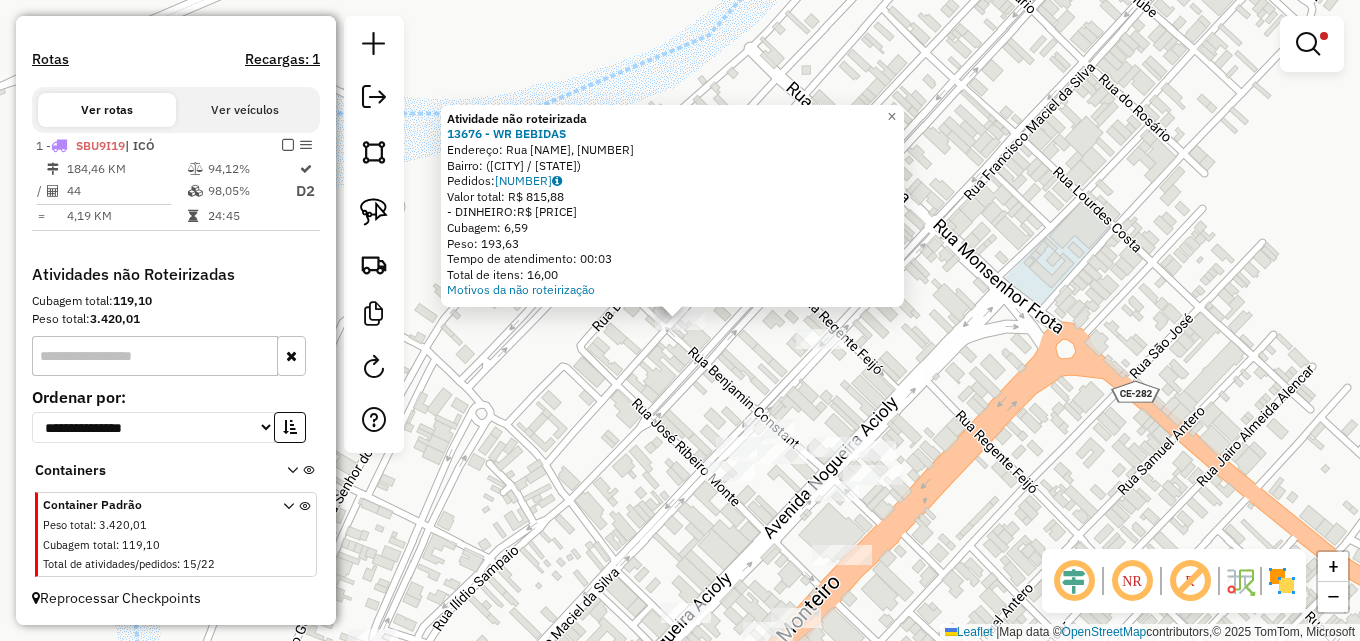 click on "Atividade não roteirizada 13676 - WR BEBIDAS  Endereço: [STREET] [NUMBER]   Bairro:  ([CITY] / [STATE])   Pedidos:  [ORDER_ID]   Valor total: R$ 815,88   - DINHEIRO:  R$ 815,88   Cubagem: 6,59   Peso: 193,63   Tempo de atendimento: 00:03   Total de itens: 16,00  Motivos da não roteirização × Limpar filtros Janela de atendimento Grade de atendimento Capacidade Transportadoras Veículos Cliente Pedidos  Rotas Selecione os dias da semana para filtrar as janelas de atendimento  Seg   Ter   Qua   Qui   Sex   Sáb   Dom  Informe o período da janela de atendimento: De: Até:  Filtrar exatamente a janela do cliente  Considerar janela de atendimento padrão  Selecione os dias da semana para filtrar as grades de atendimento  Seg   Ter   Qua   Qui   Sex   Sáb   Dom   Considerar clientes sem dia de atendimento cadastrado  Clientes fora do dia de atendimento selecionado Filtrar as atividades entre os valores definidos abaixo:  Peso mínimo:   Peso máximo:   Cubagem mínima:   Cubagem máxima:   De:   Até:   De:" 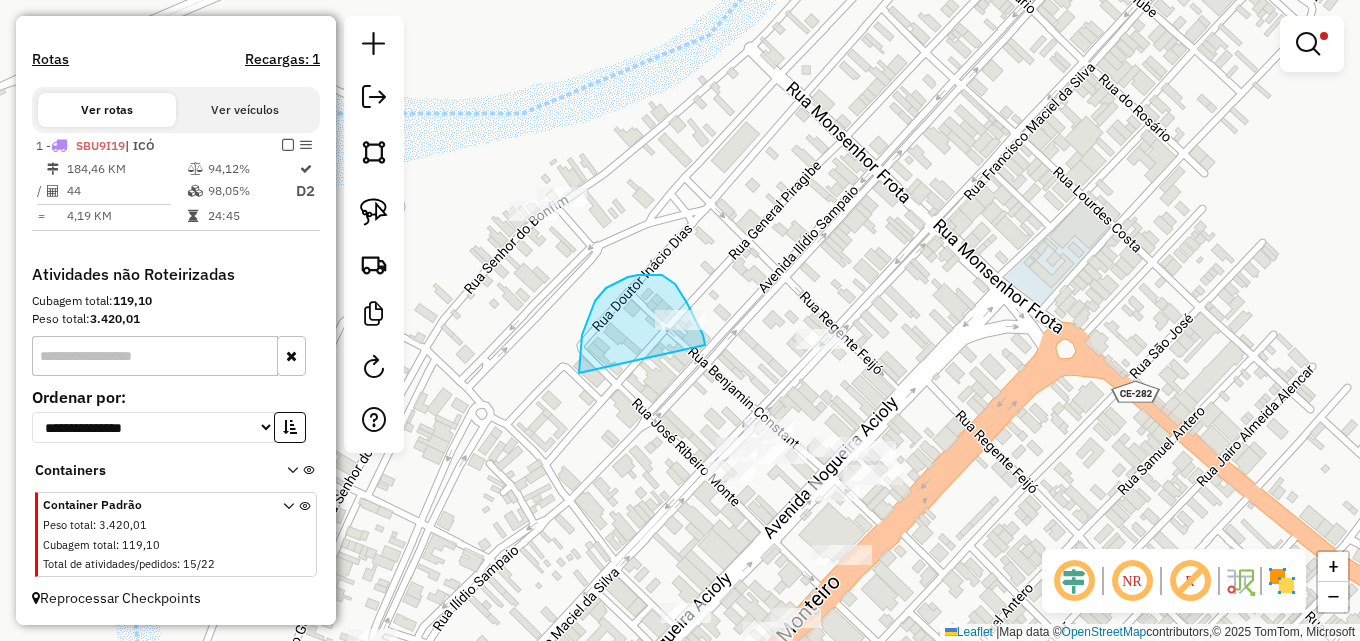 drag, startPoint x: 579, startPoint y: 373, endPoint x: 705, endPoint y: 346, distance: 128.86038 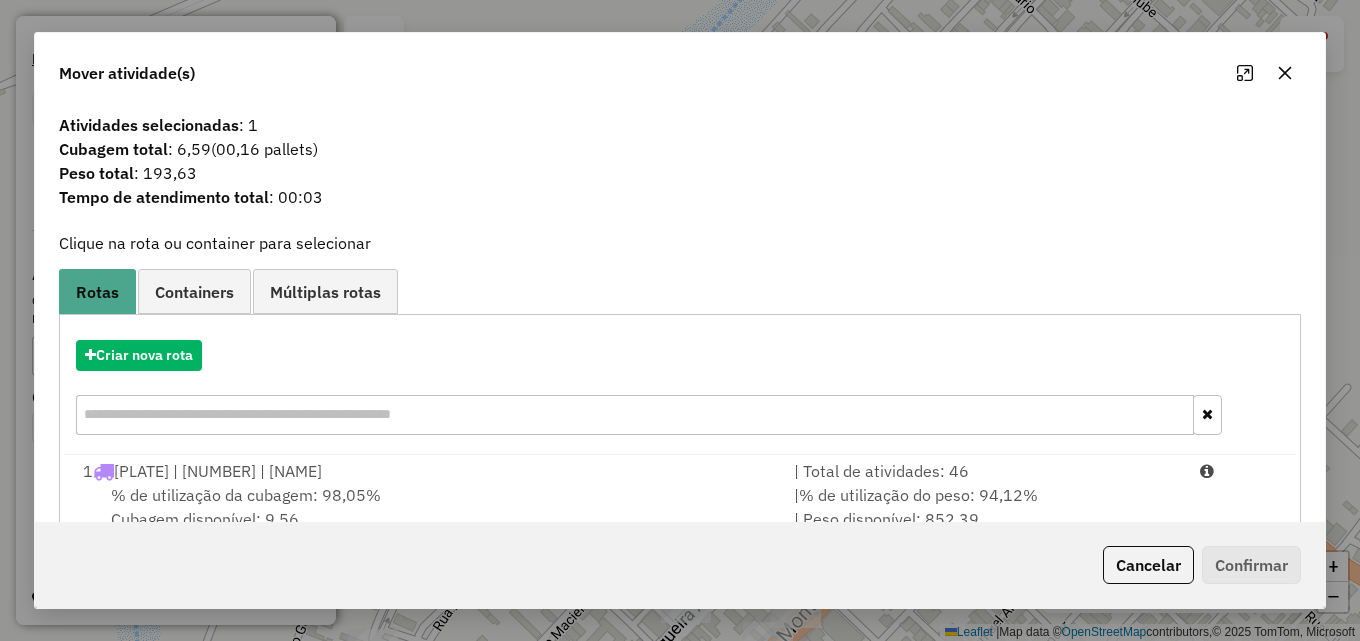 click on "| Total de atividades: 46" at bounding box center [985, 471] 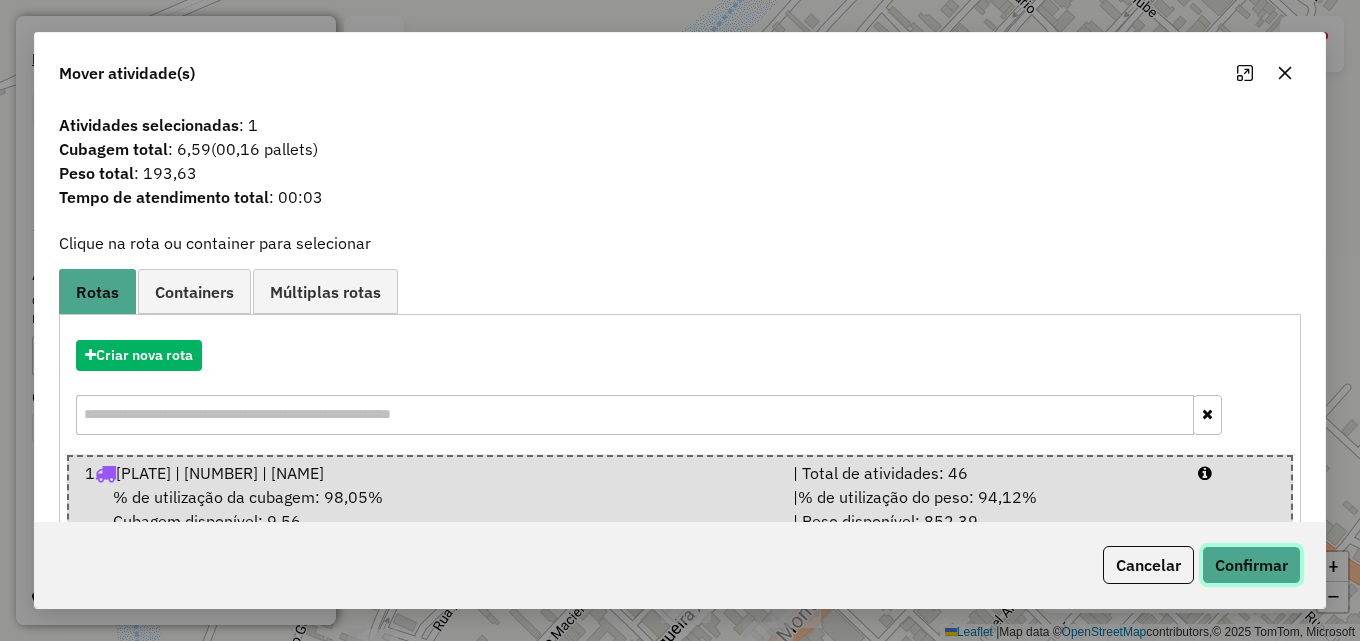 click on "Confirmar" 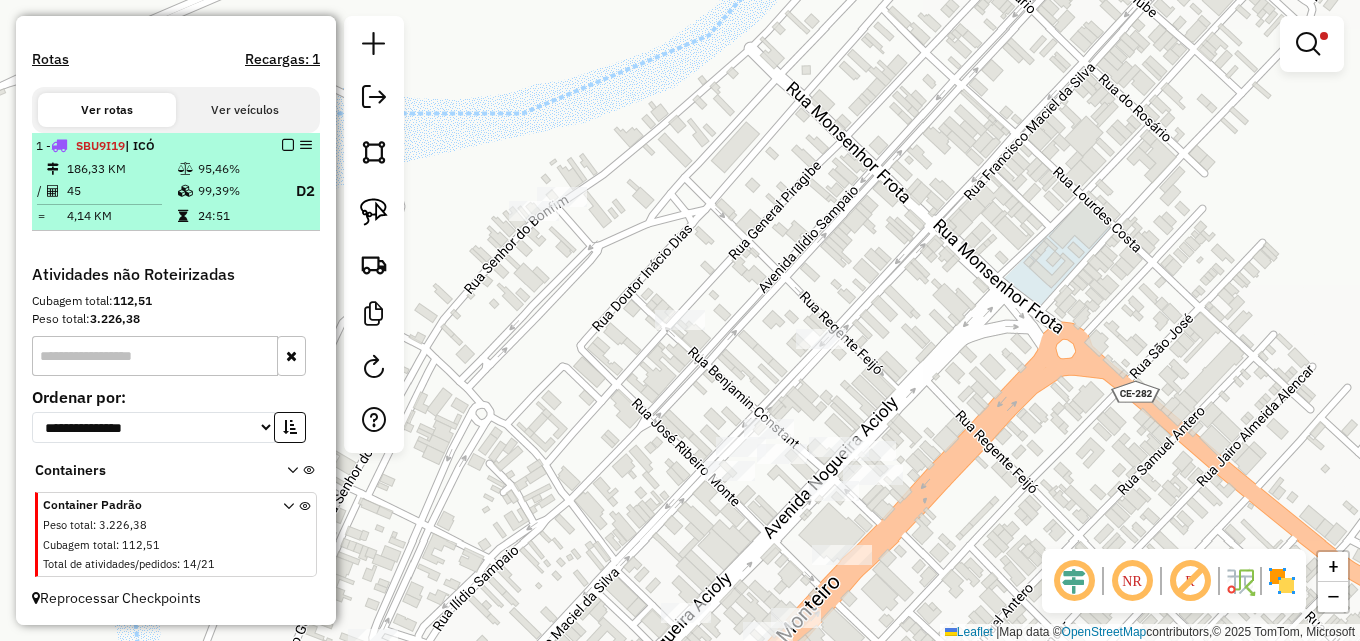 click at bounding box center (288, 145) 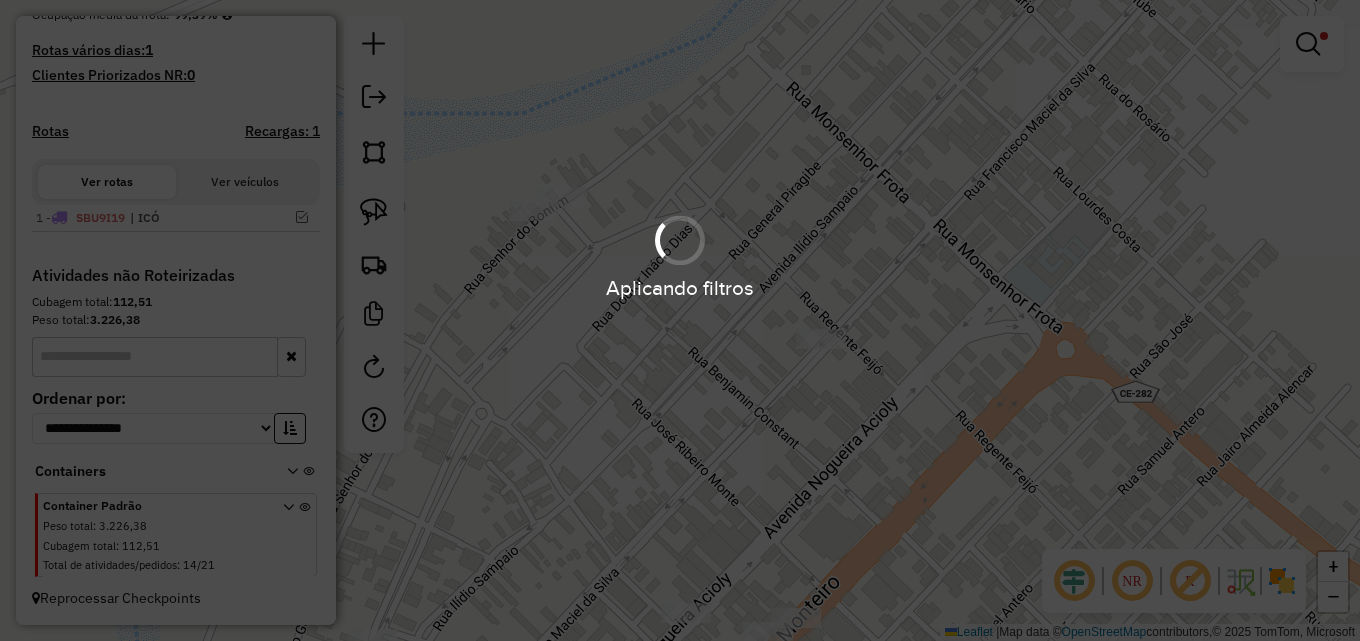 scroll, scrollTop: 521, scrollLeft: 0, axis: vertical 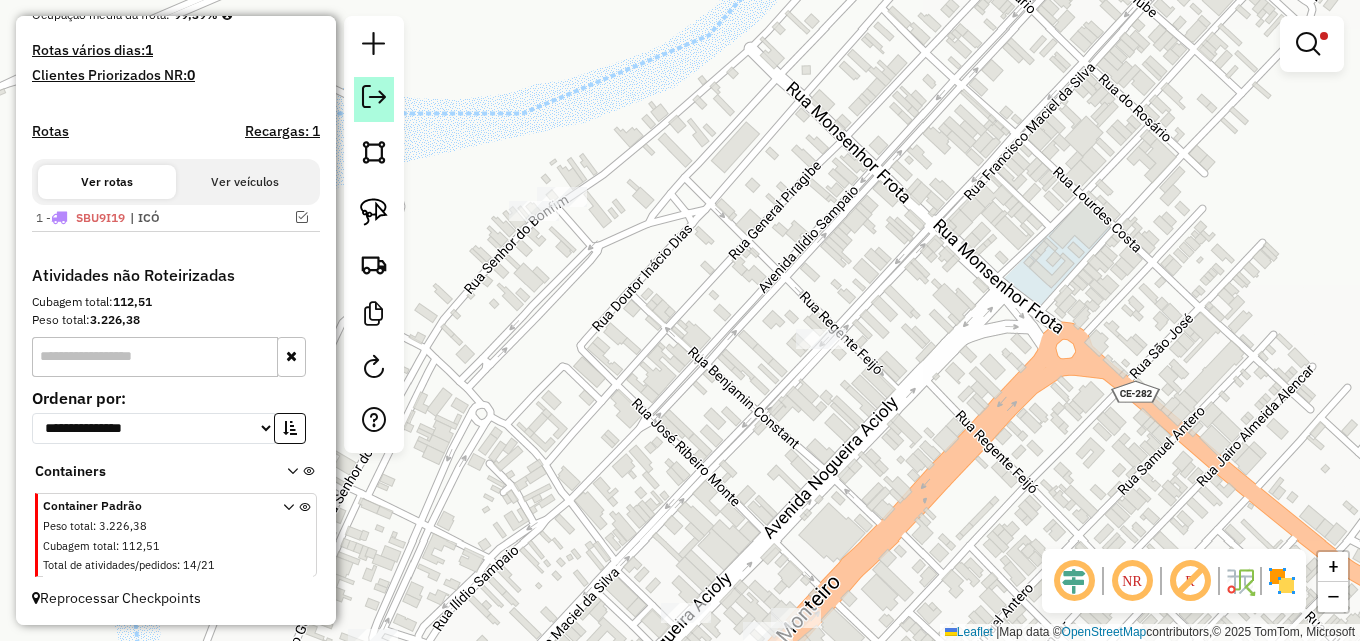 click 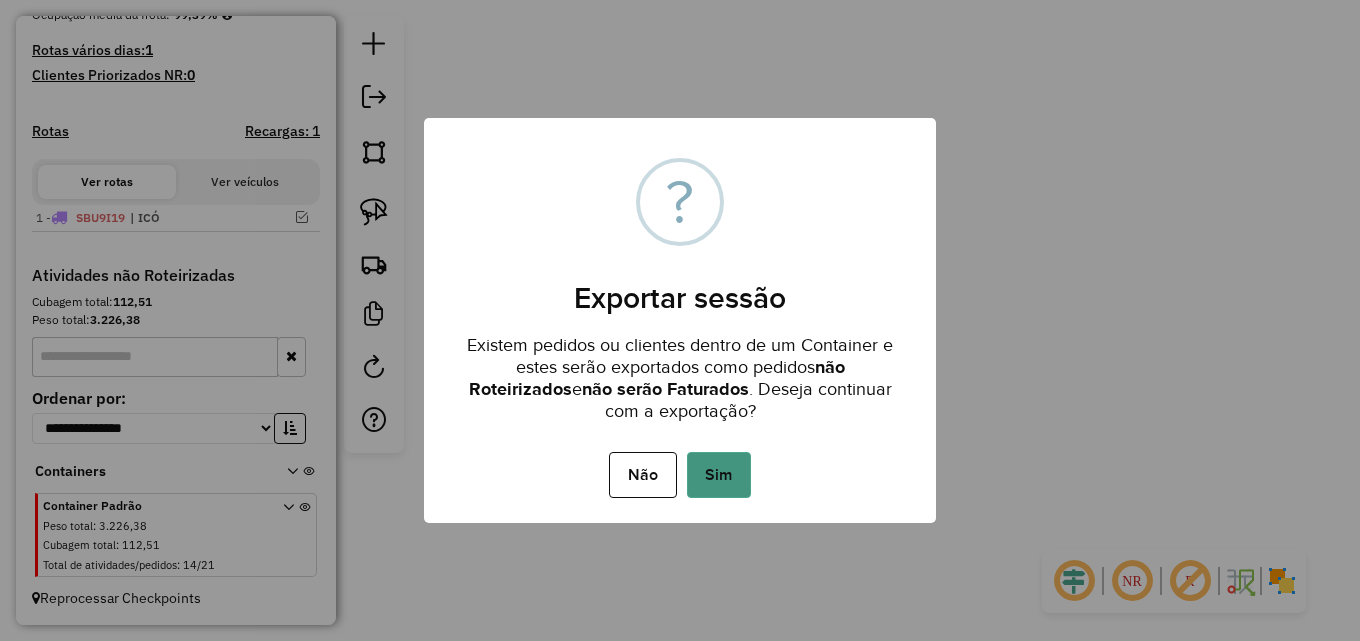click on "Sim" at bounding box center (719, 475) 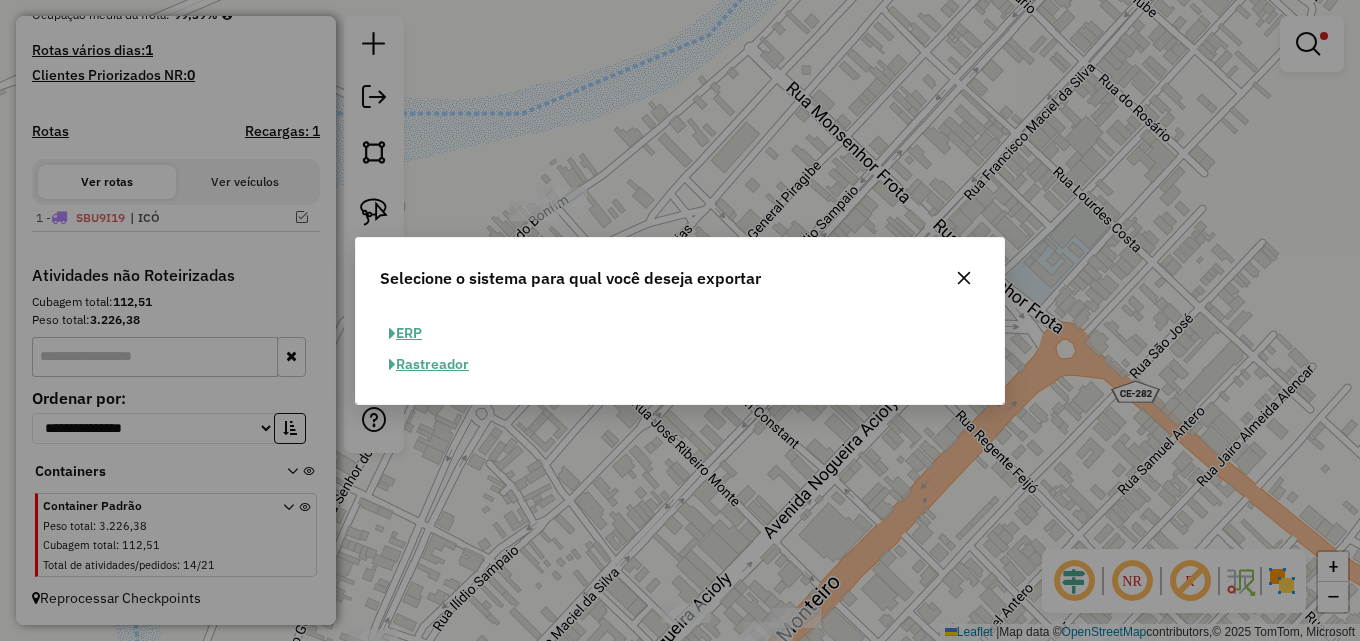 click on "ERP" 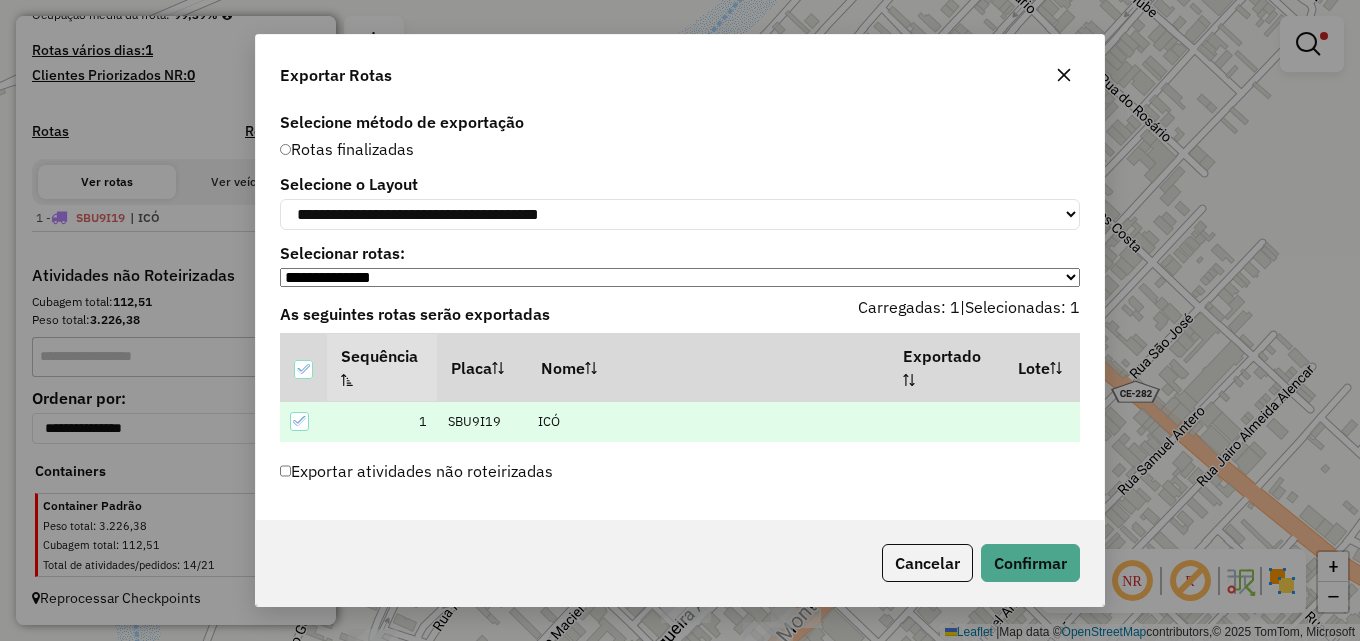 scroll, scrollTop: 5, scrollLeft: 0, axis: vertical 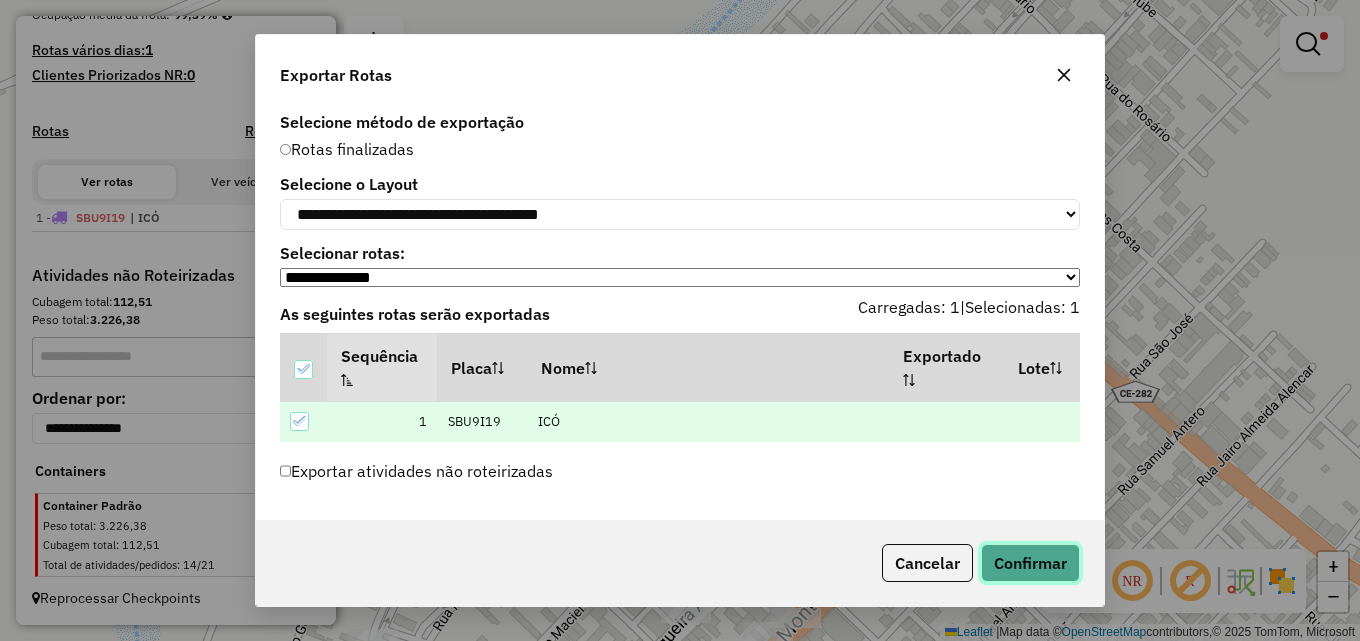 click on "Confirmar" 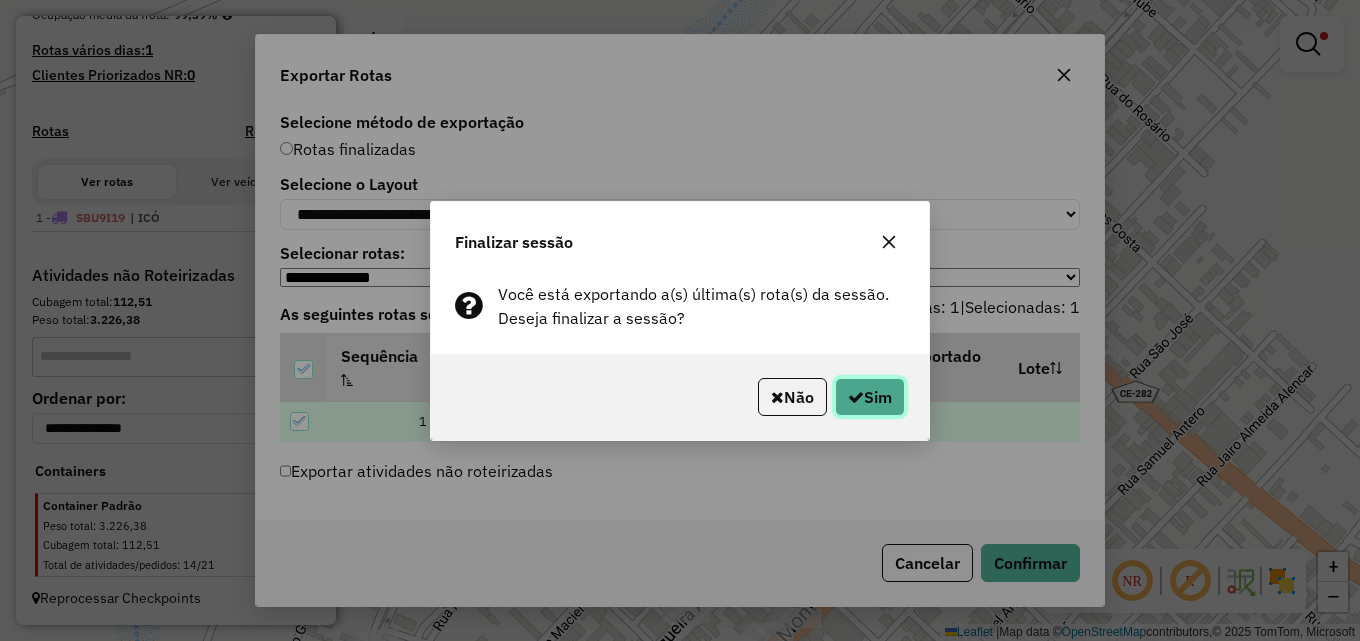 click on "Sim" 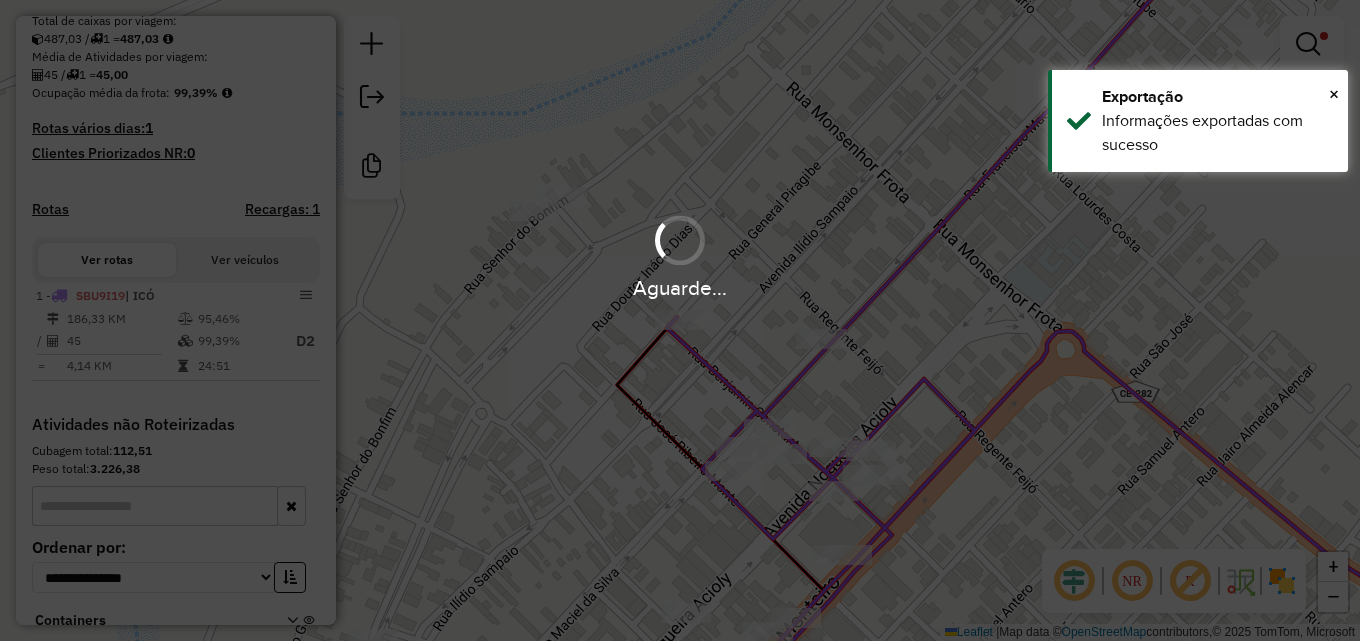 scroll, scrollTop: 602, scrollLeft: 0, axis: vertical 